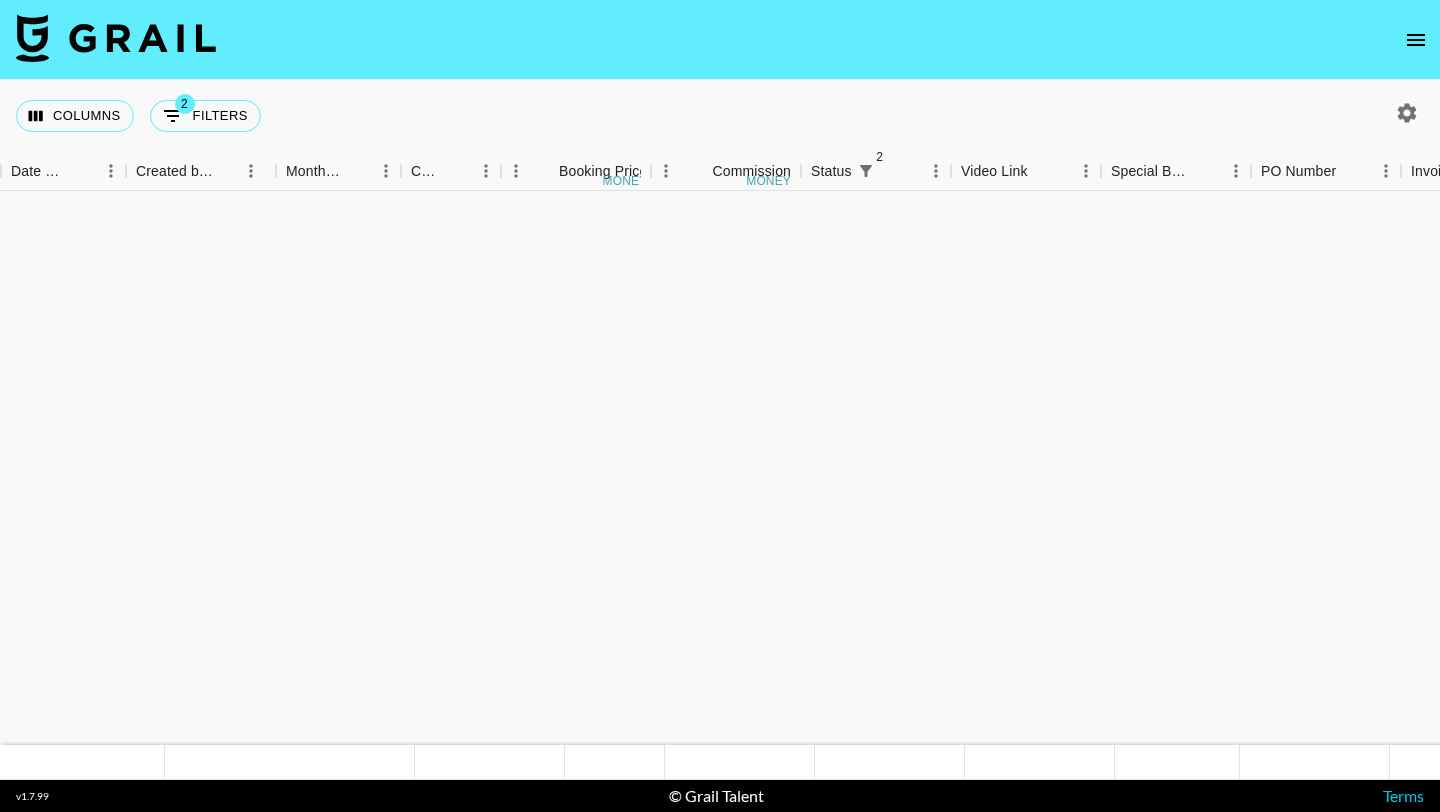 scroll, scrollTop: 0, scrollLeft: 0, axis: both 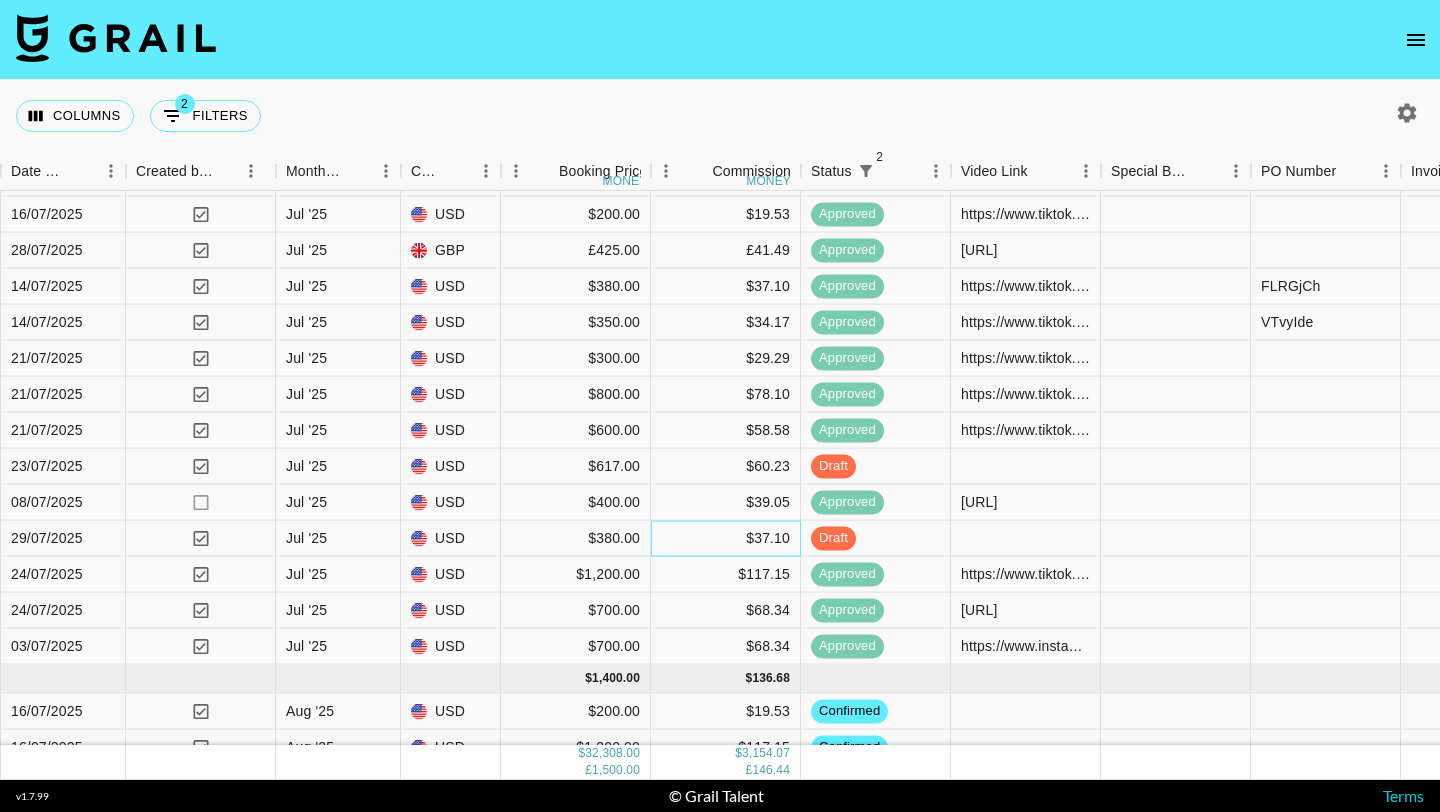 click on "$37.10" at bounding box center [726, 539] 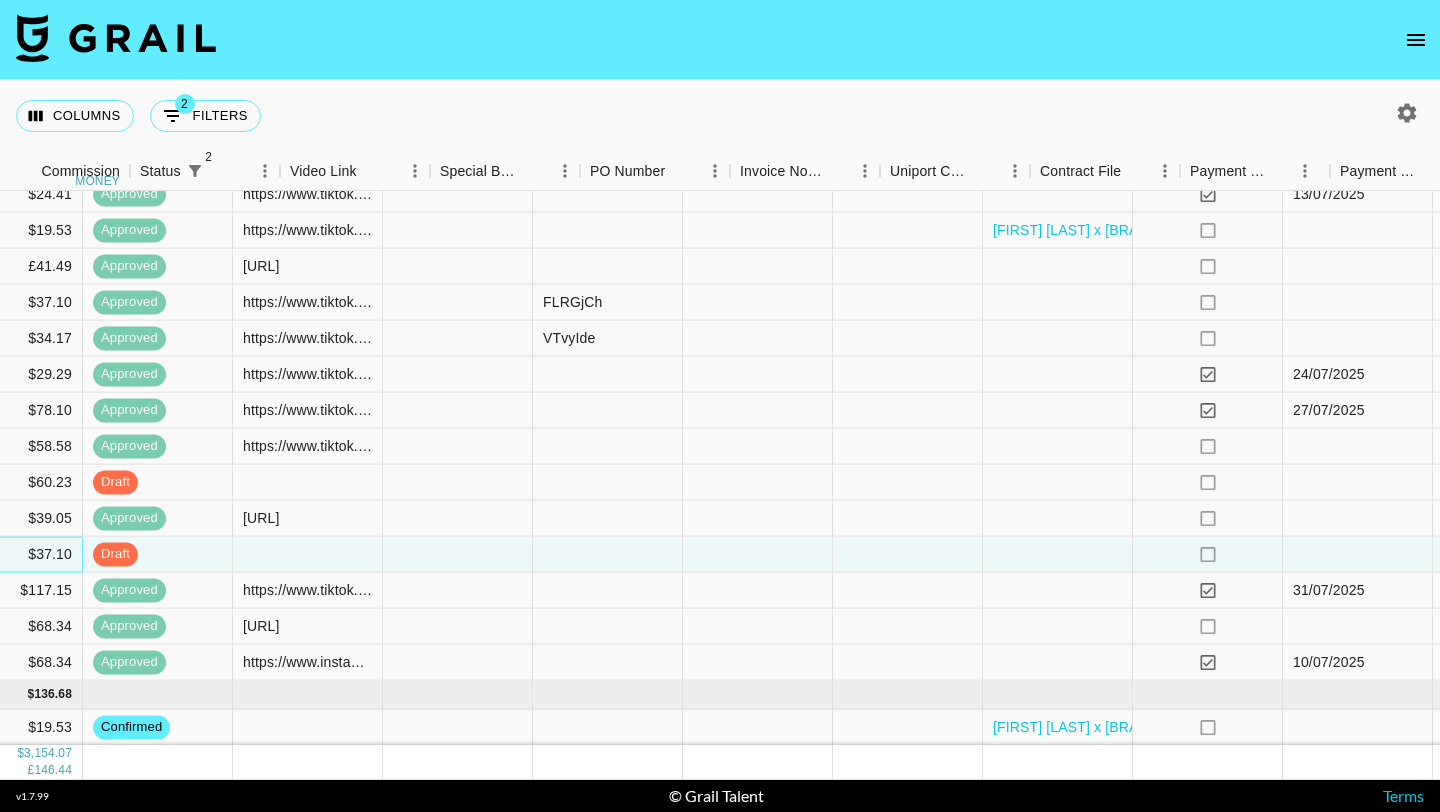 scroll, scrollTop: 2015, scrollLeft: 2055, axis: both 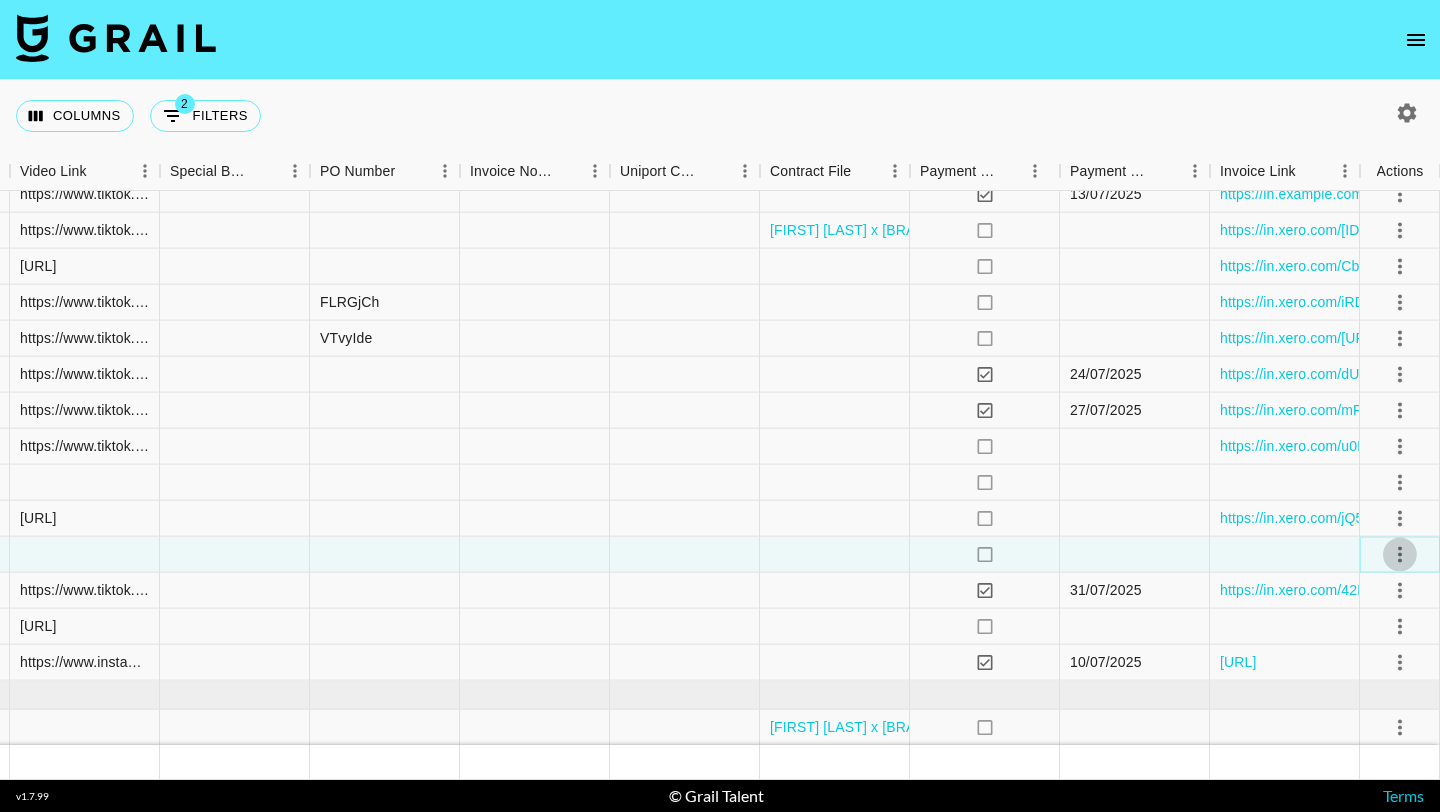 click 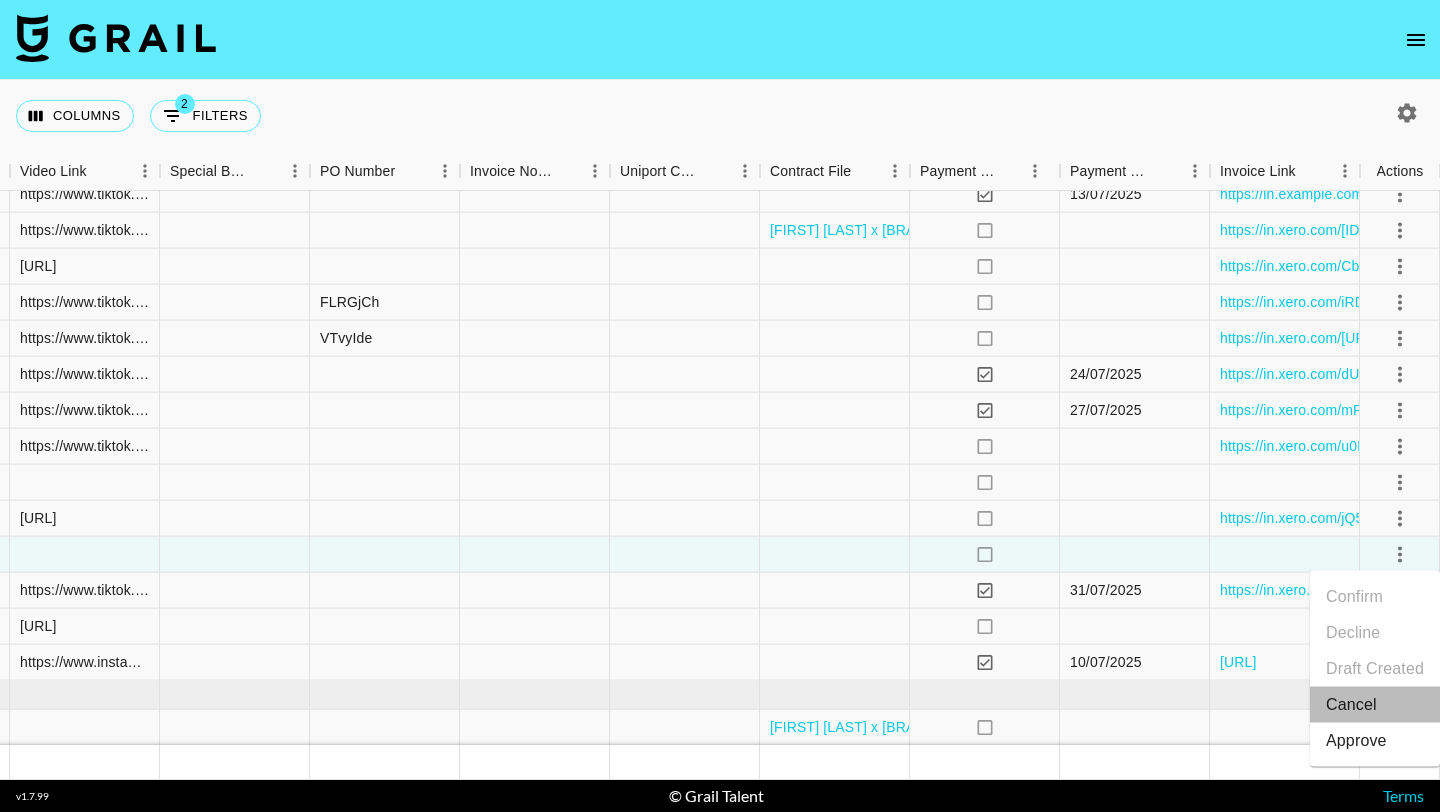 click on "Cancel" at bounding box center [1375, 705] 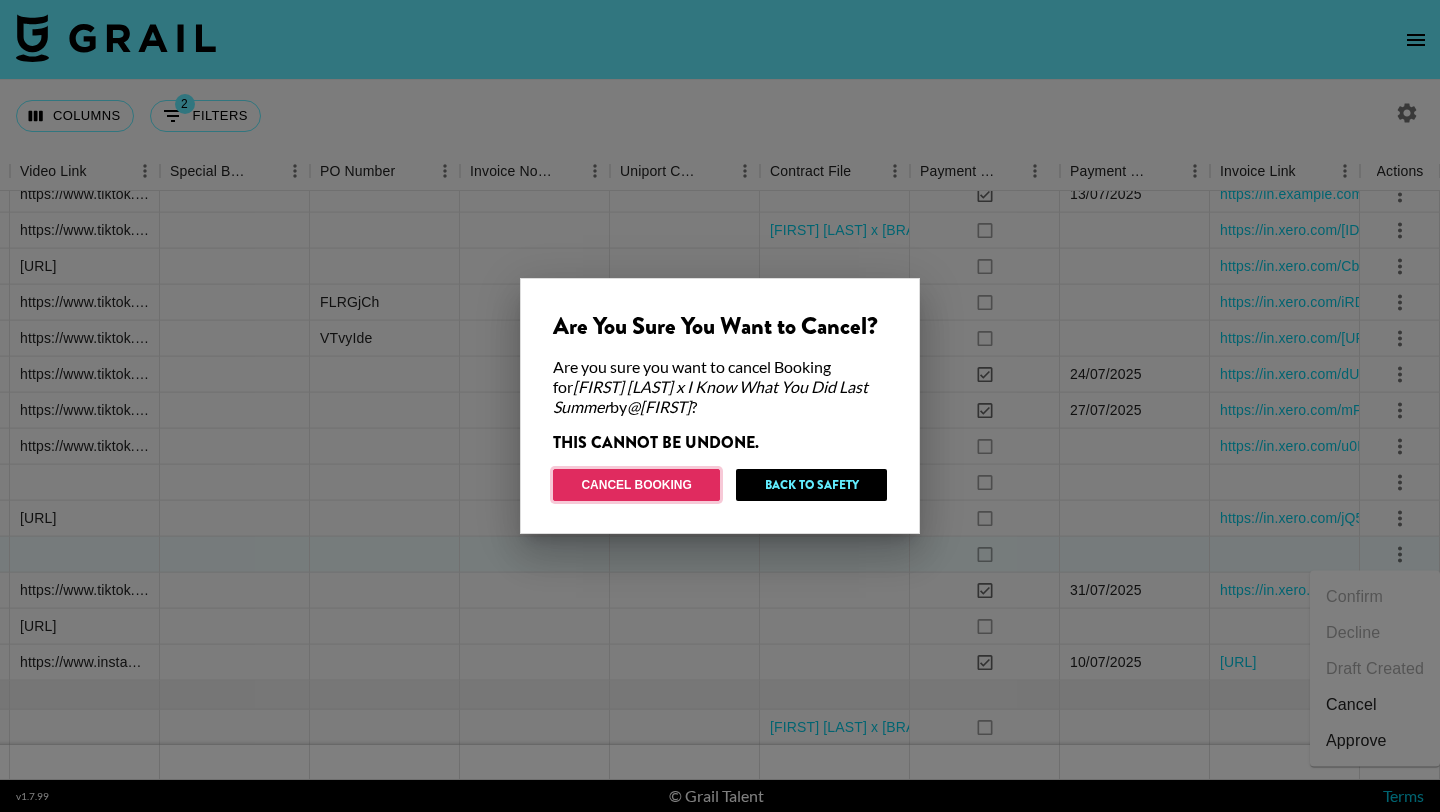 click on "Cancel Booking" at bounding box center (636, 485) 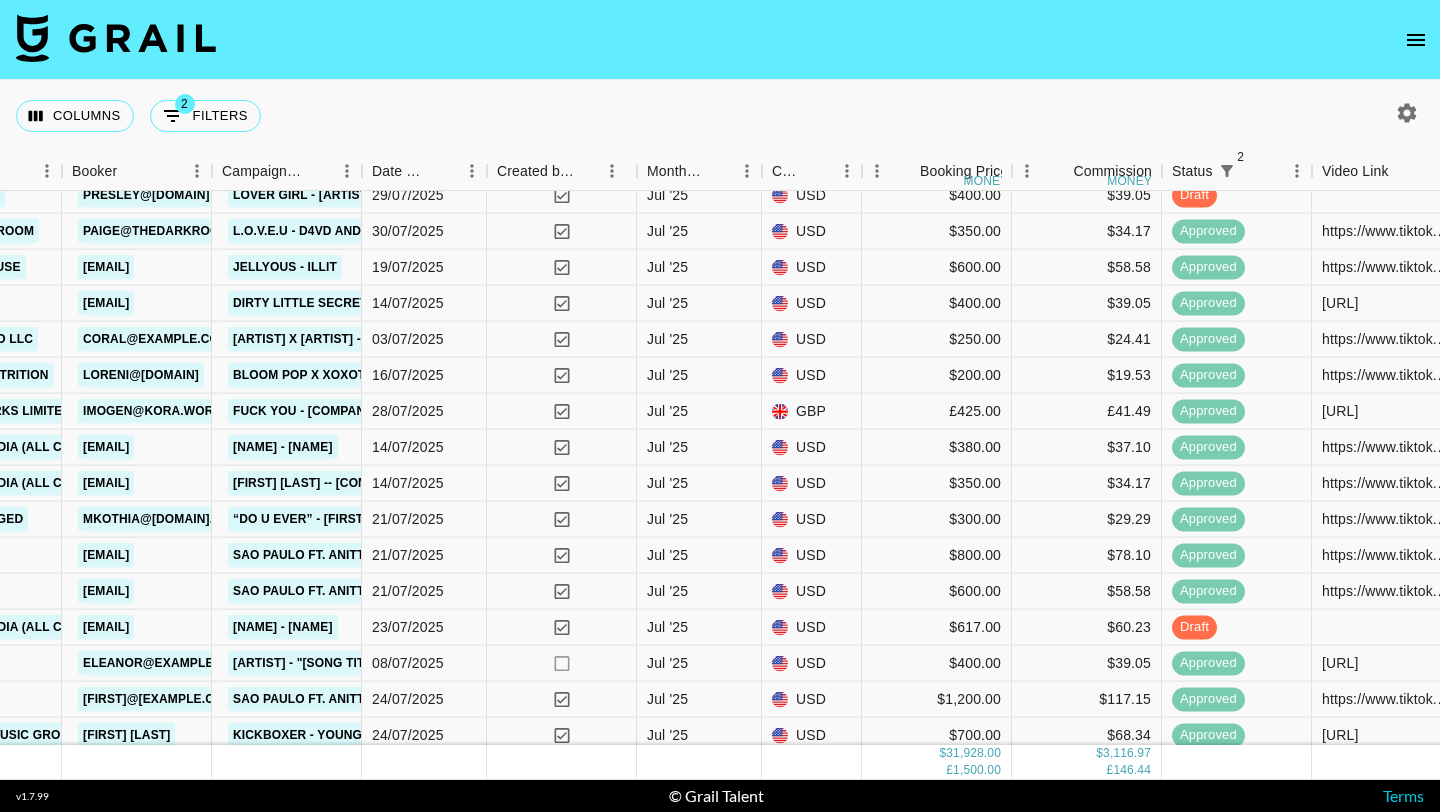 scroll, scrollTop: 1859, scrollLeft: 753, axis: both 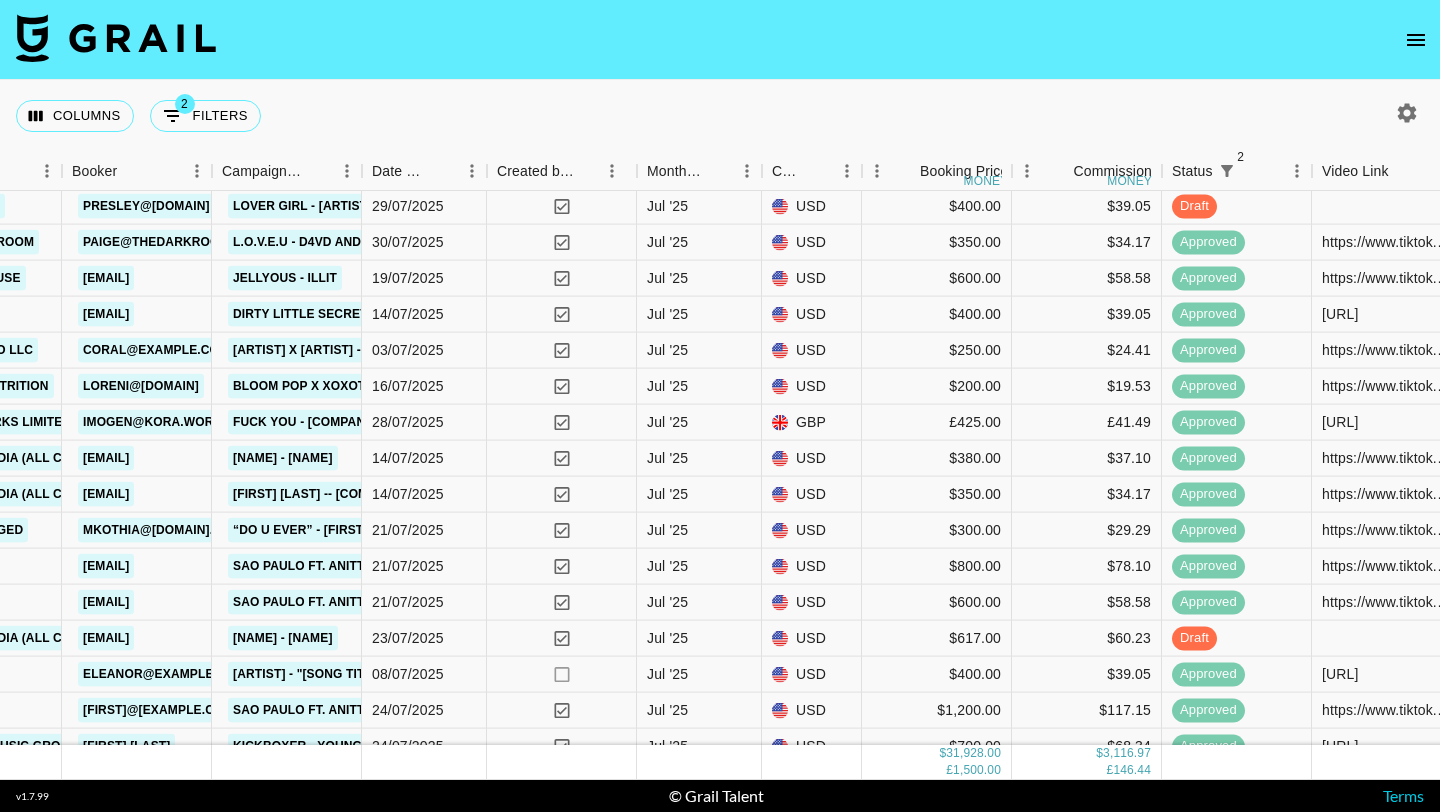click 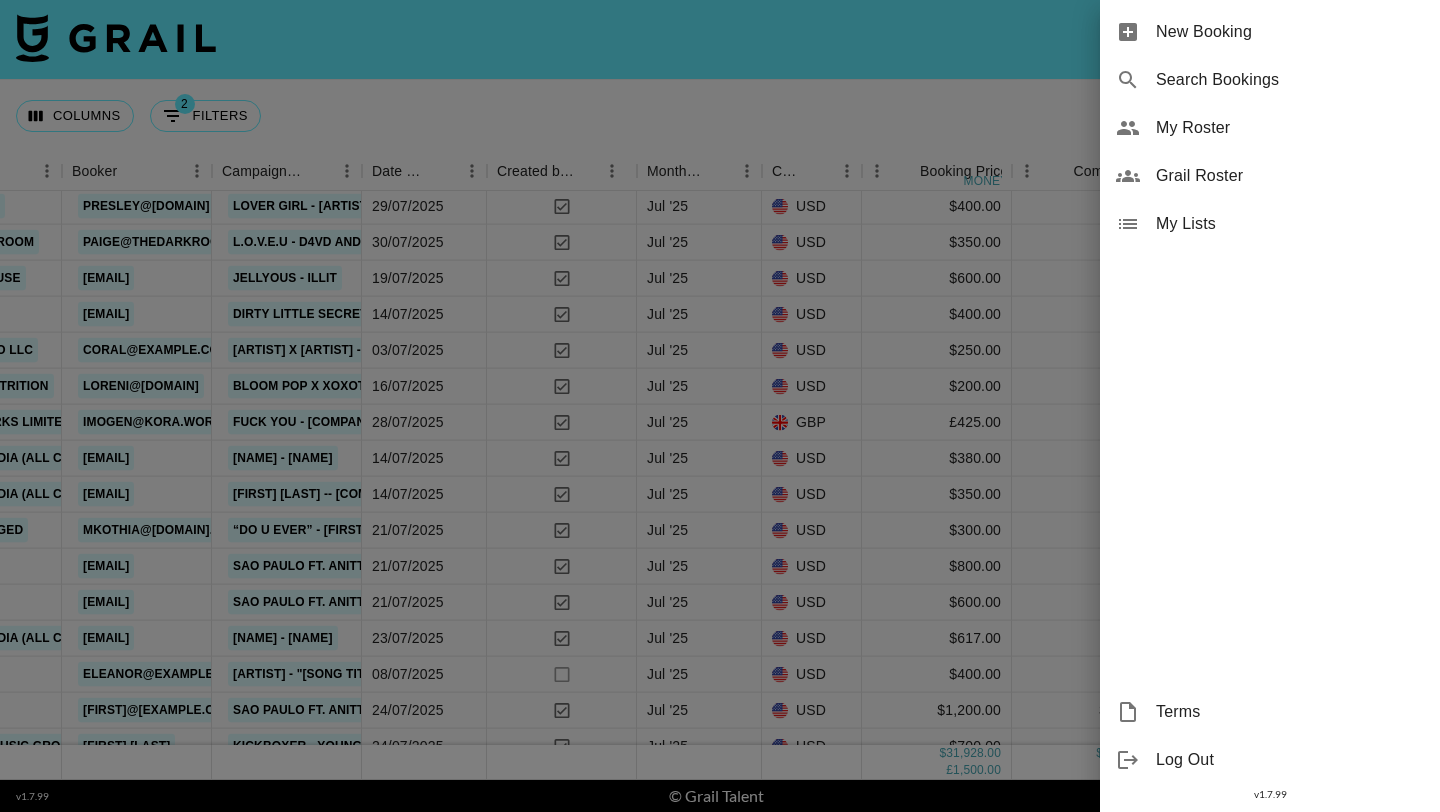click on "New Booking" at bounding box center [1290, 32] 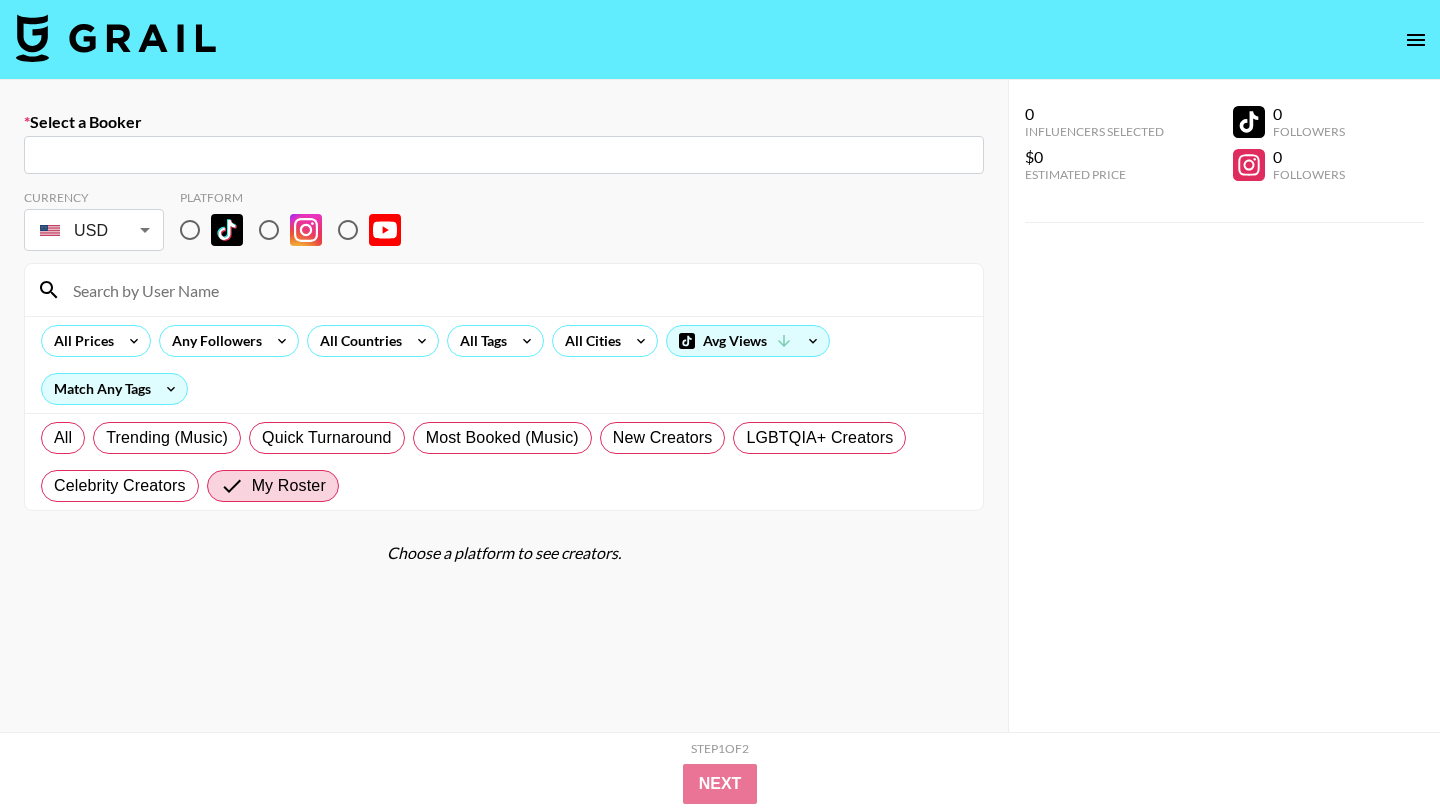 click at bounding box center (504, 155) 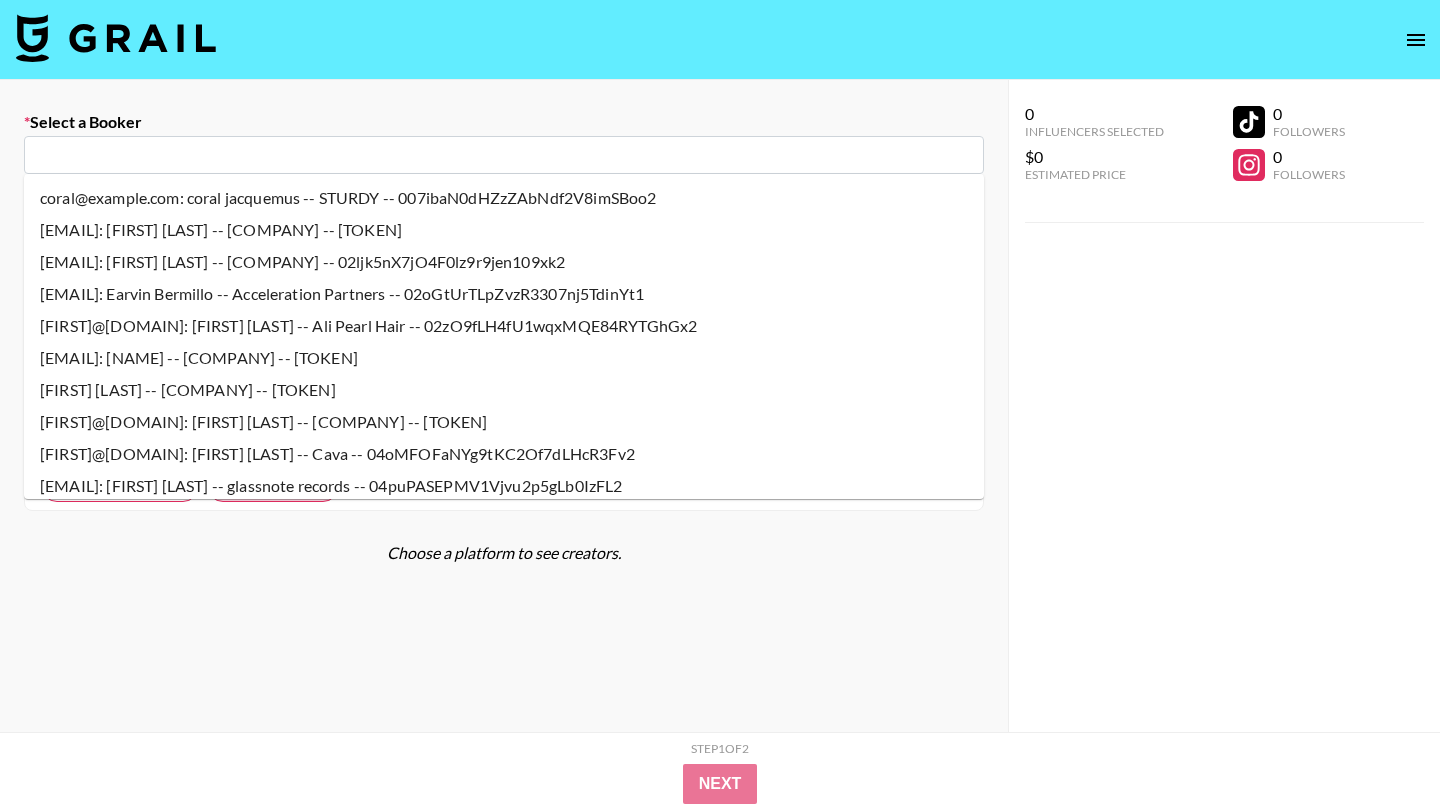 paste on "[FIRST].[LAST]@[DOMAIN].com" 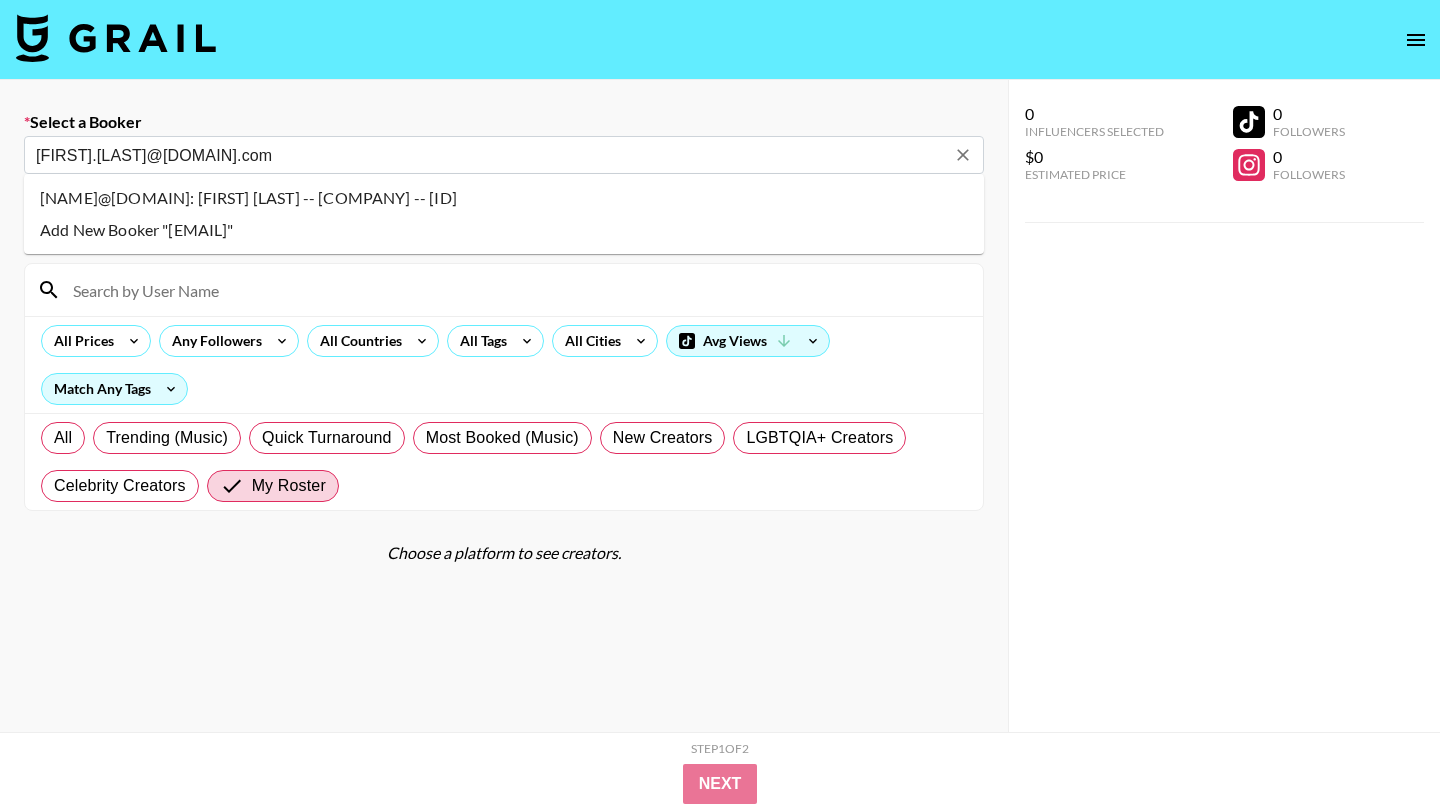 click on "[NAME]@[DOMAIN]: [FIRST] [LAST] -- [COMPANY] -- [ID]" at bounding box center [504, 198] 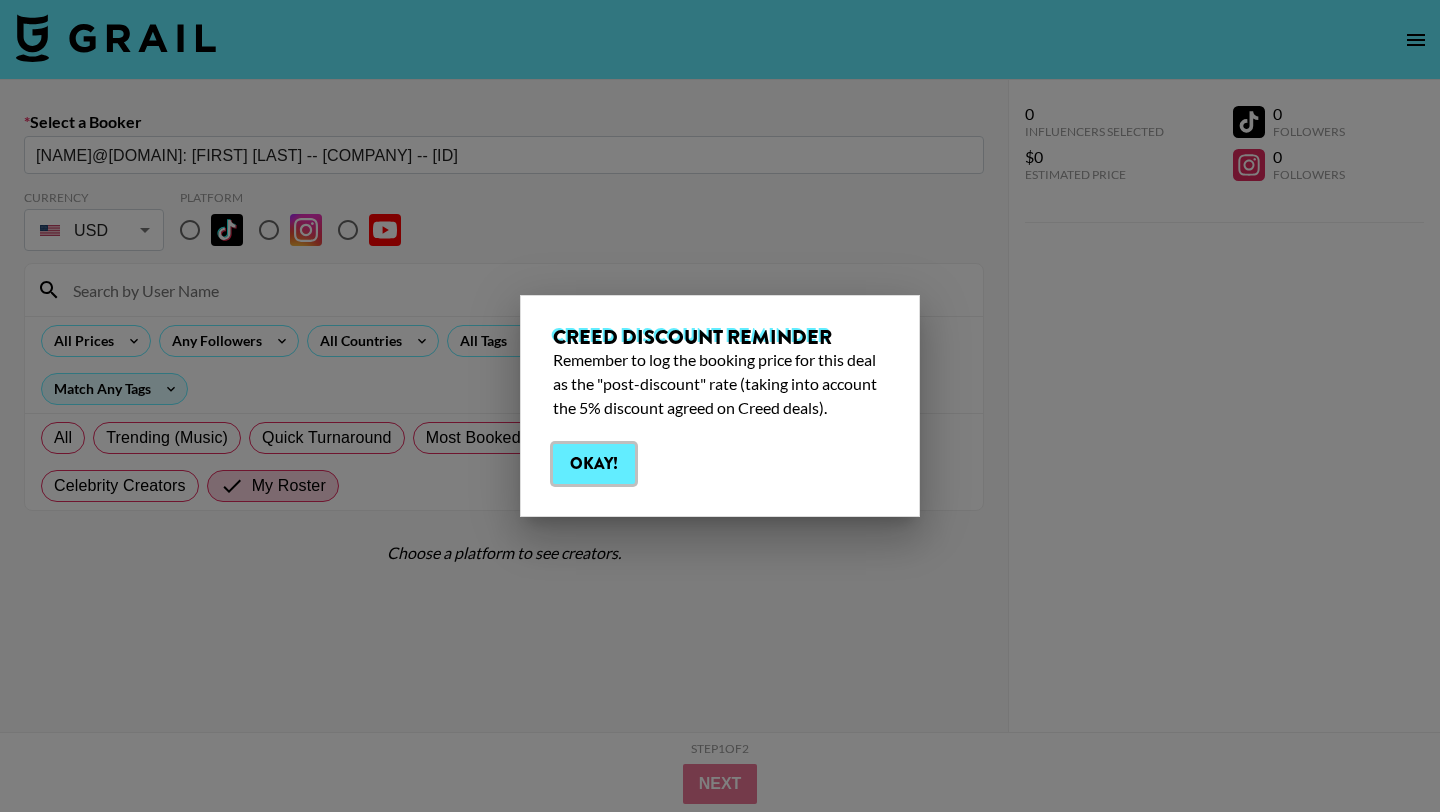 click on "Okay!" at bounding box center [594, 464] 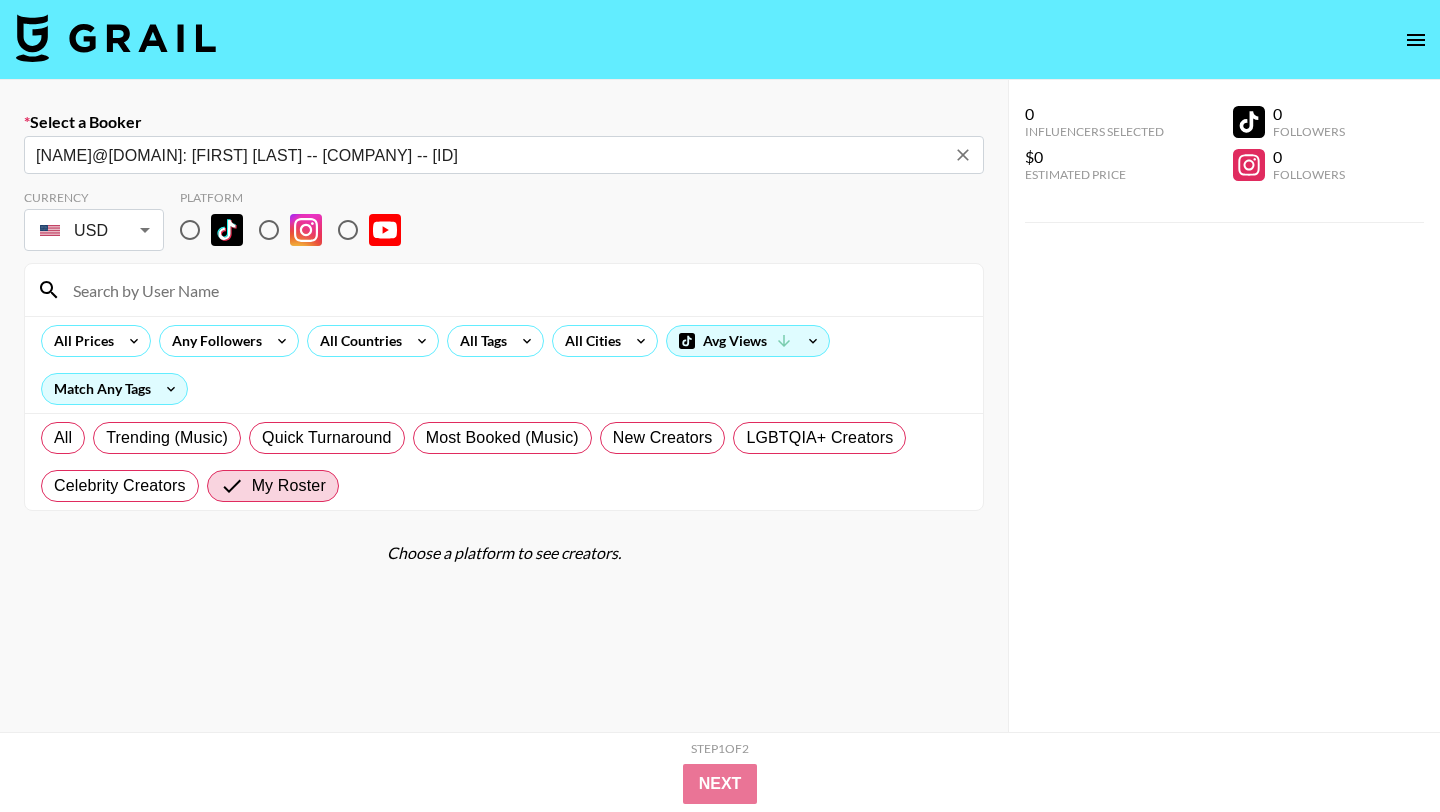 click at bounding box center [190, 230] 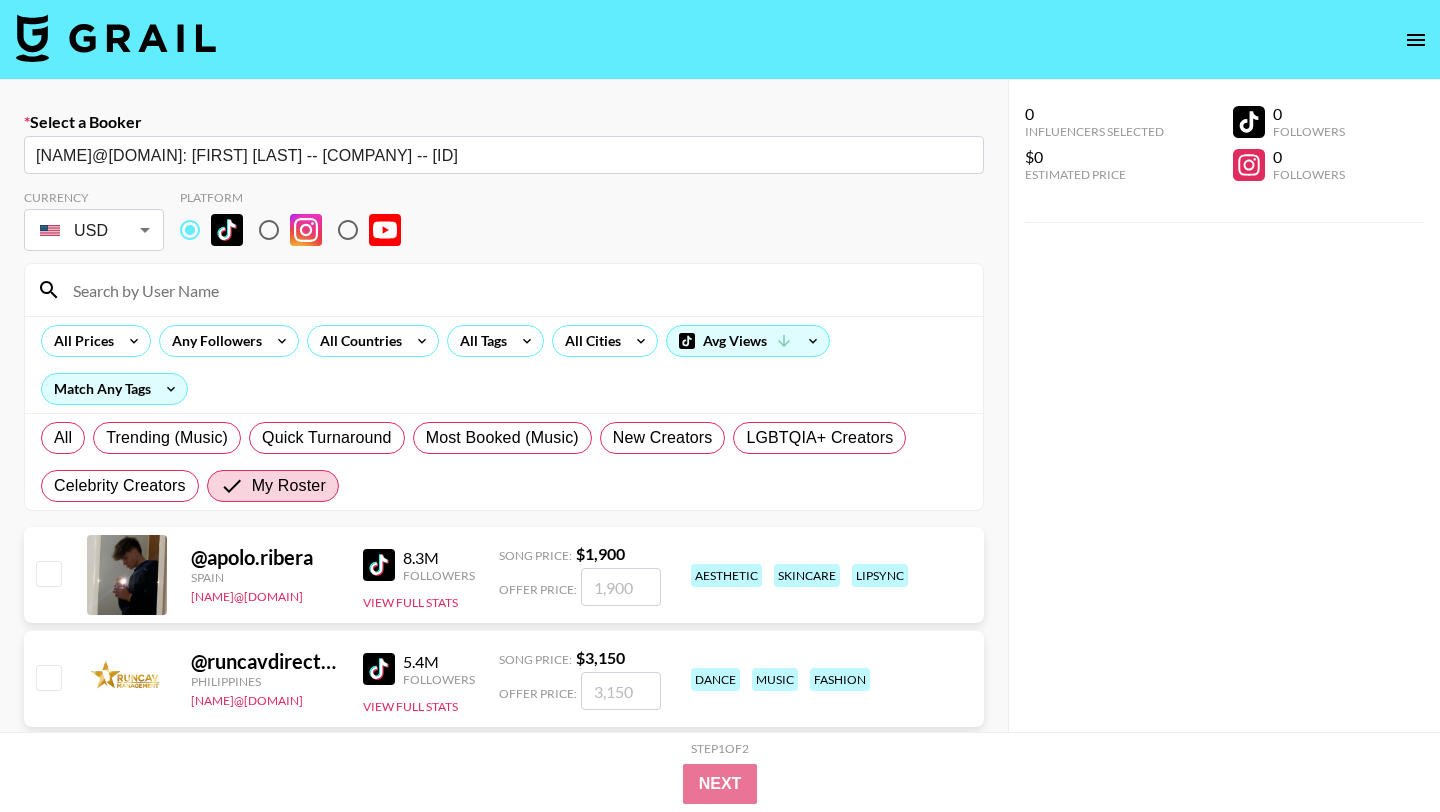 click at bounding box center [516, 290] 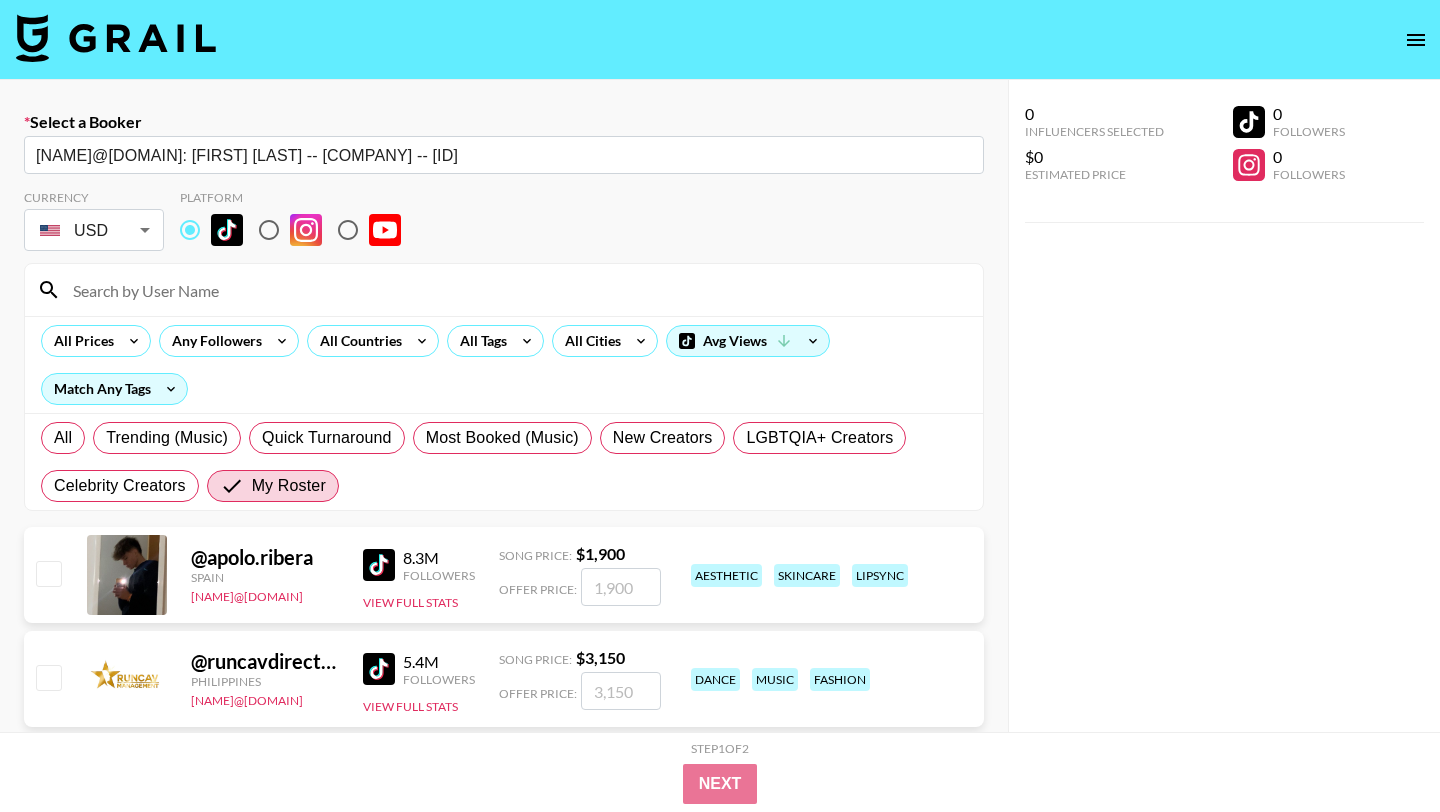 click at bounding box center [516, 290] 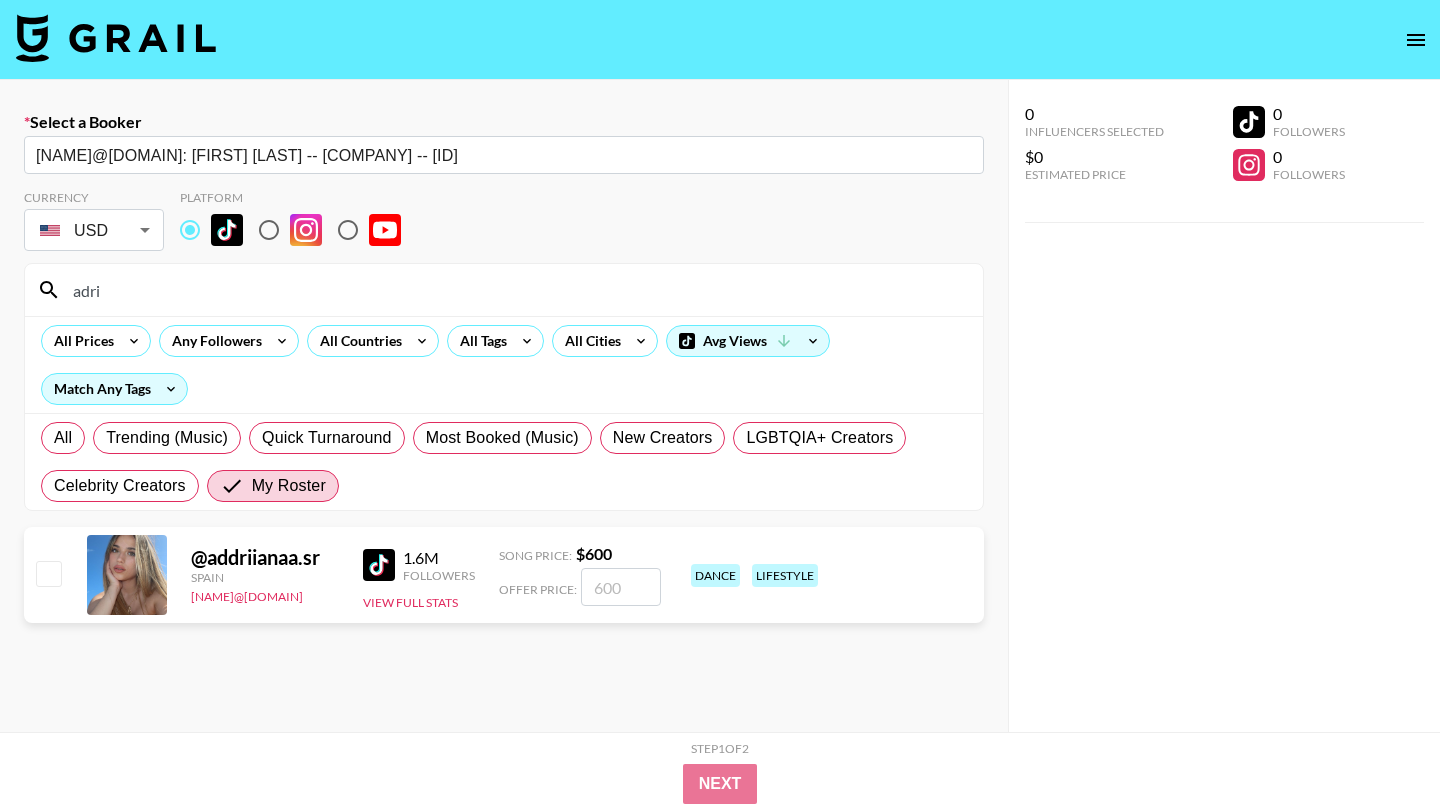 type on "adri" 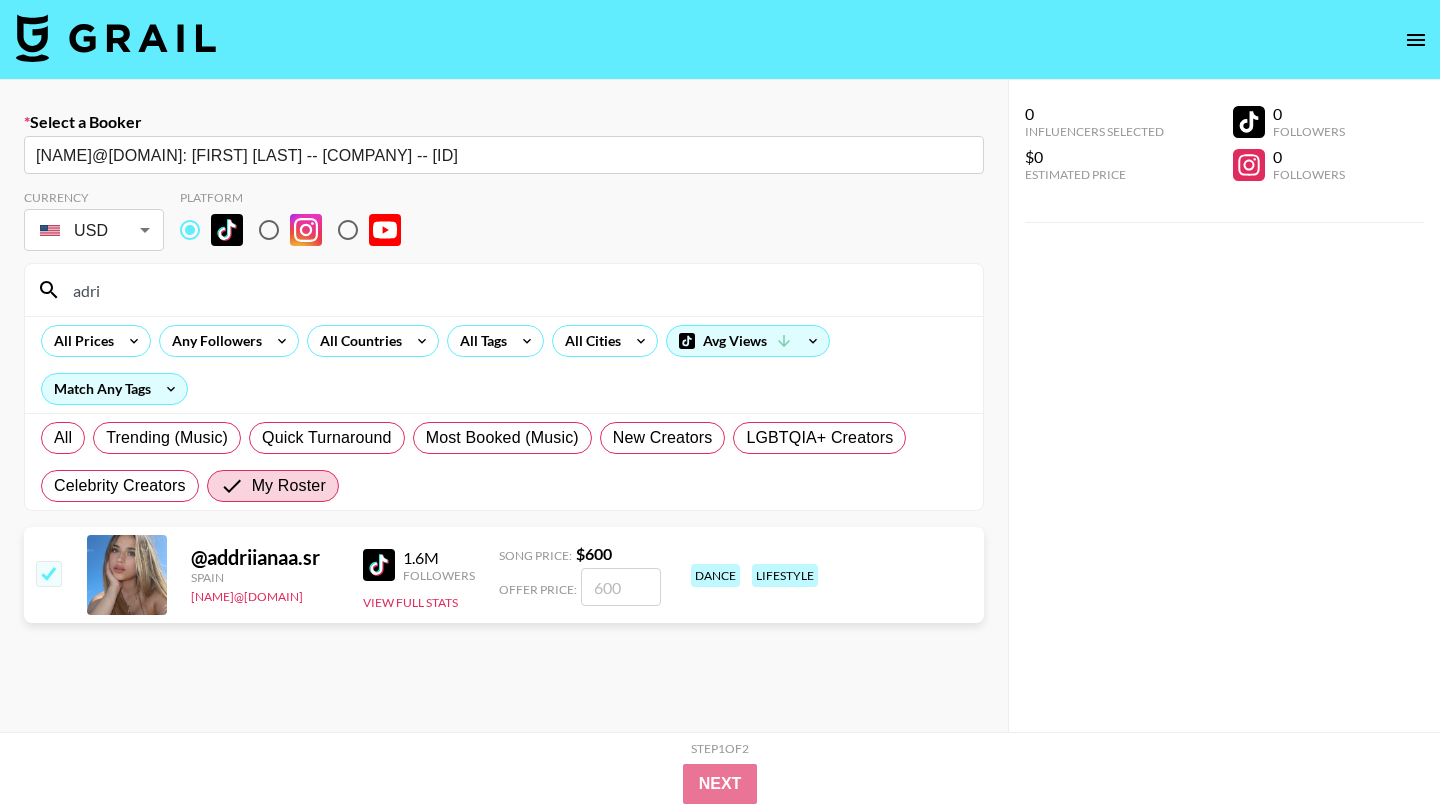 checkbox on "true" 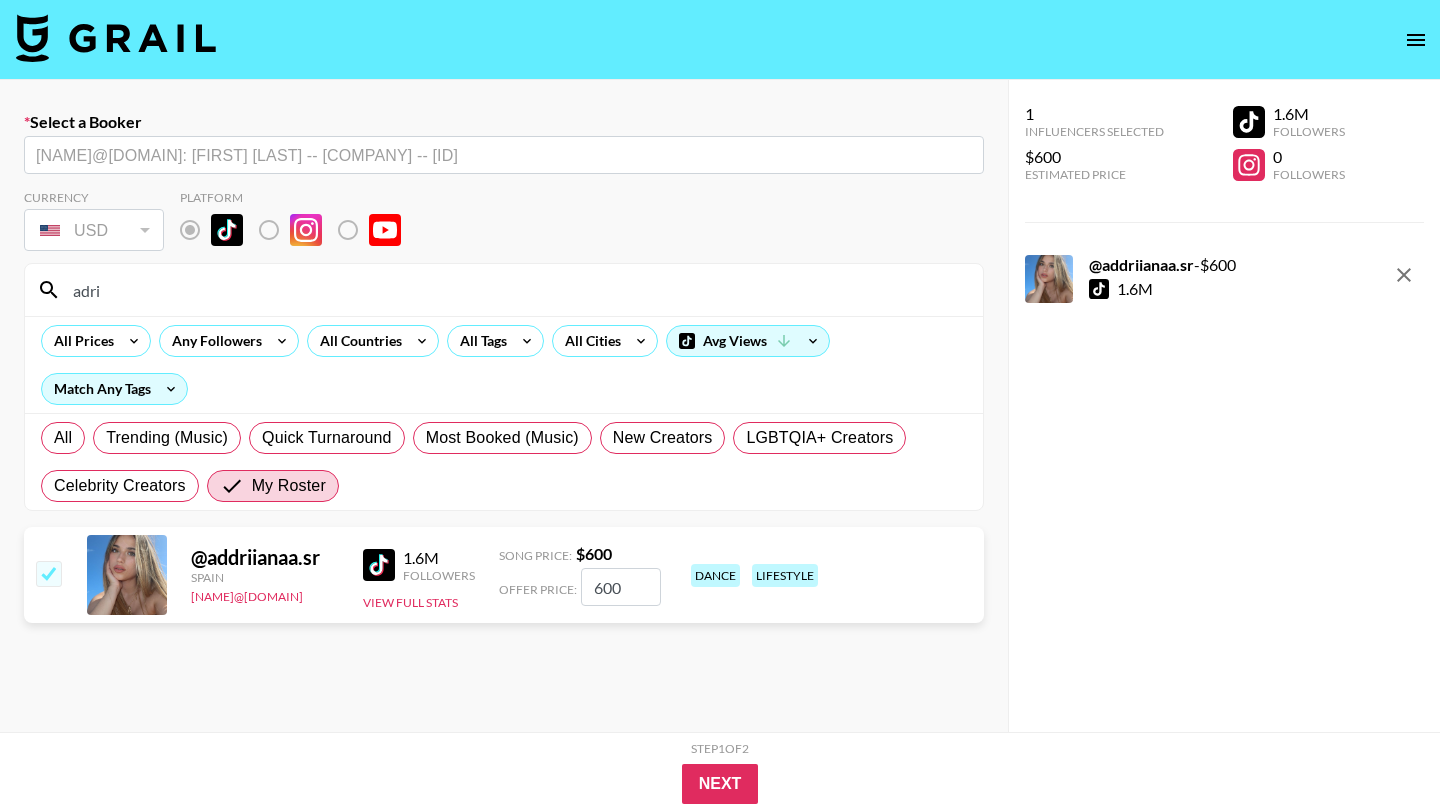 click on "600" at bounding box center (621, 587) 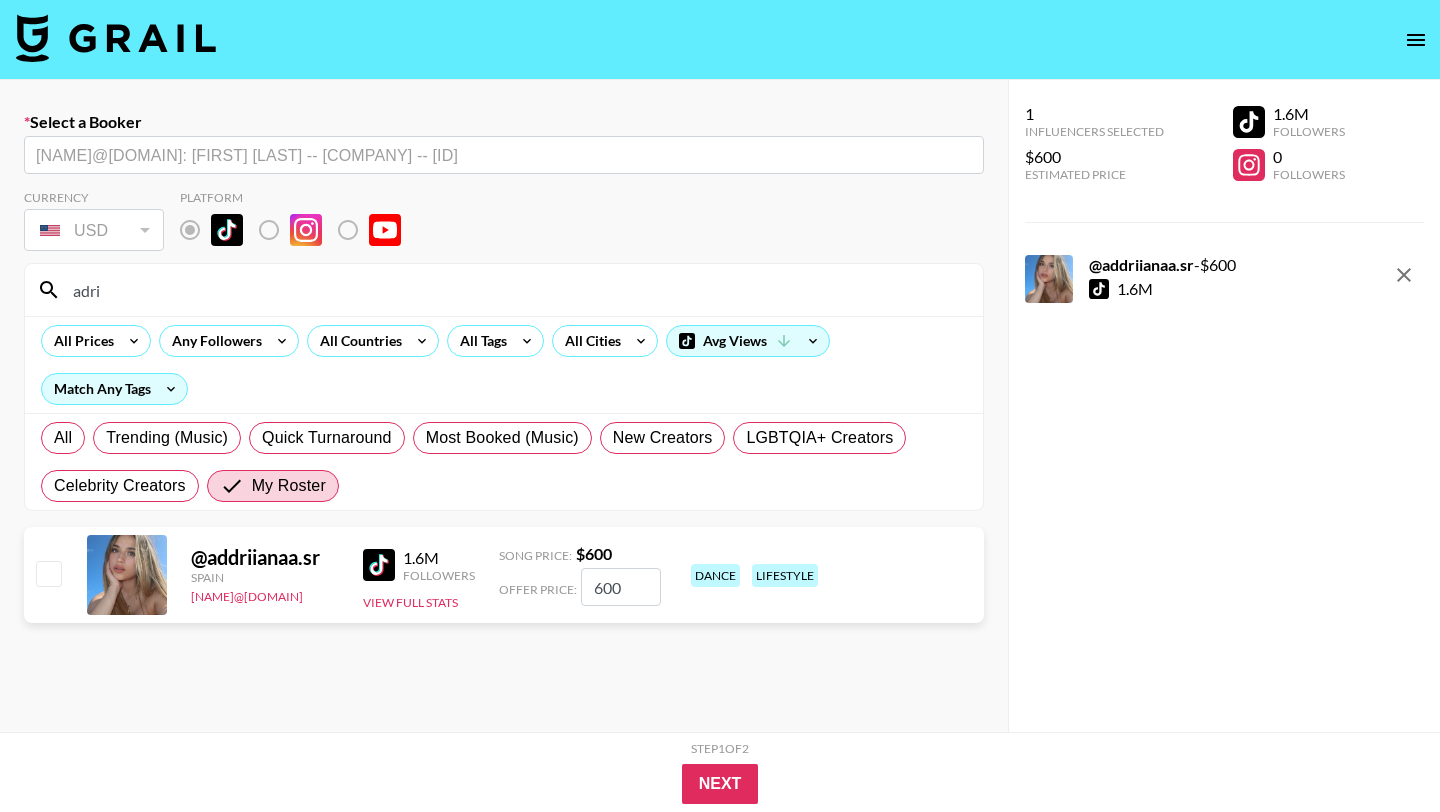 type 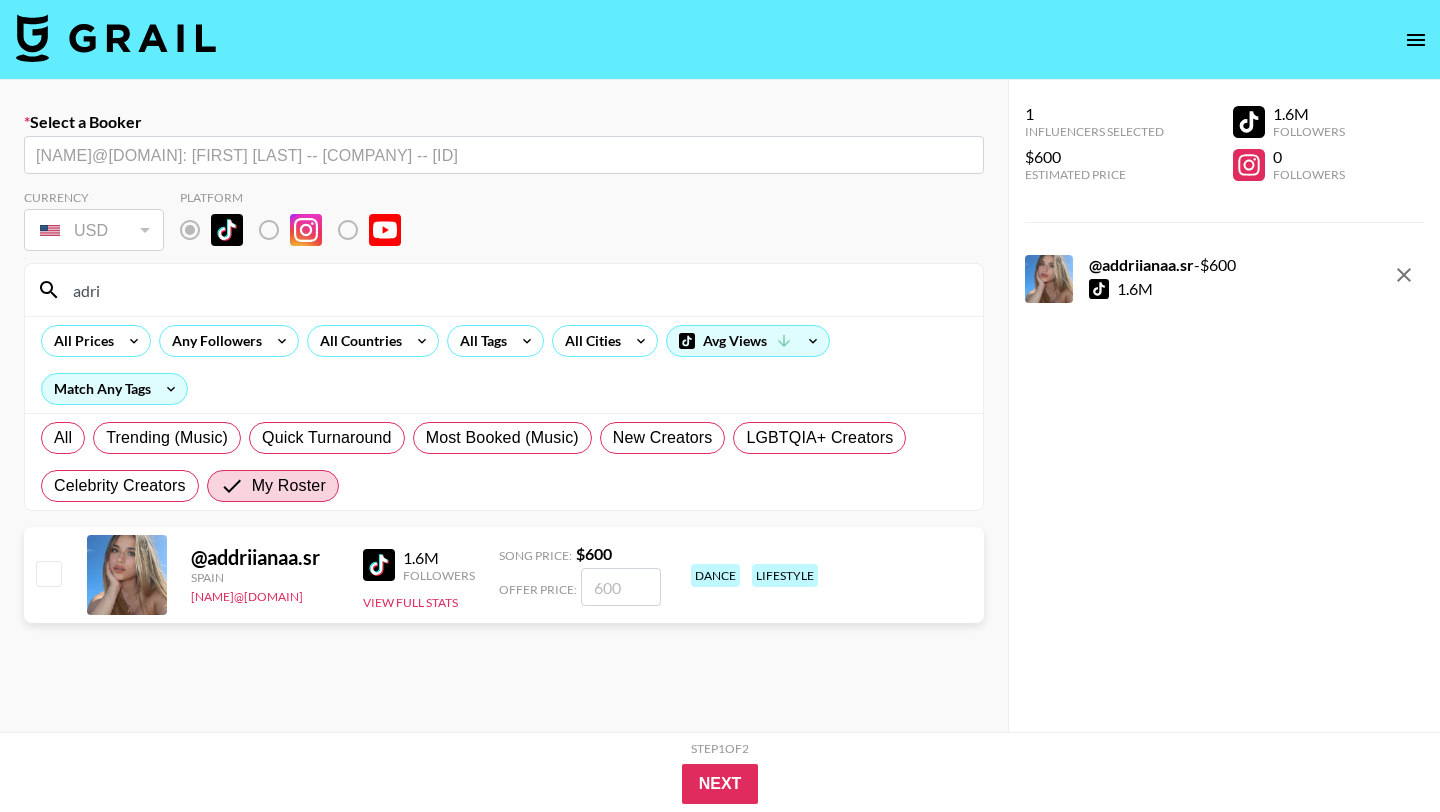 checkbox on "false" 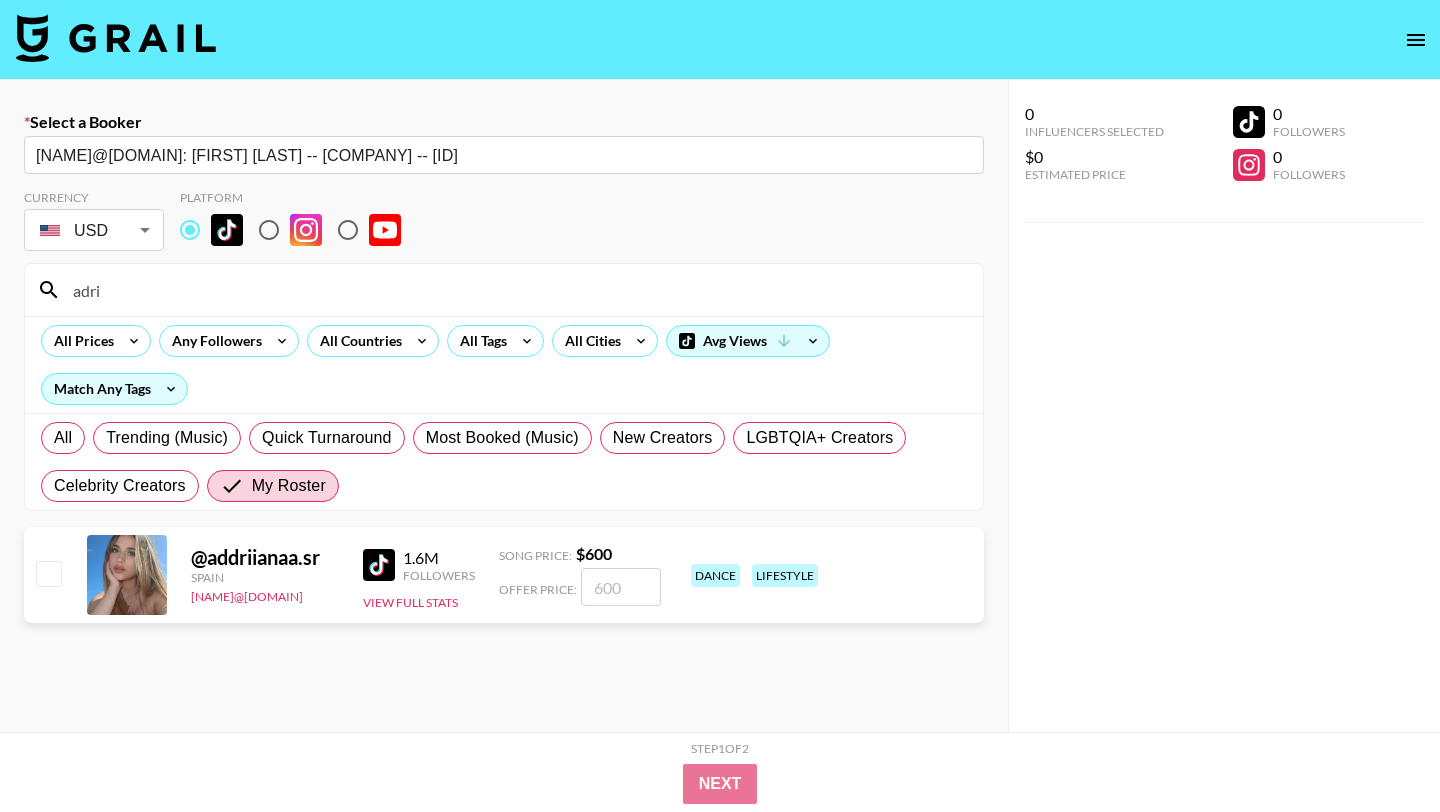 type on "5" 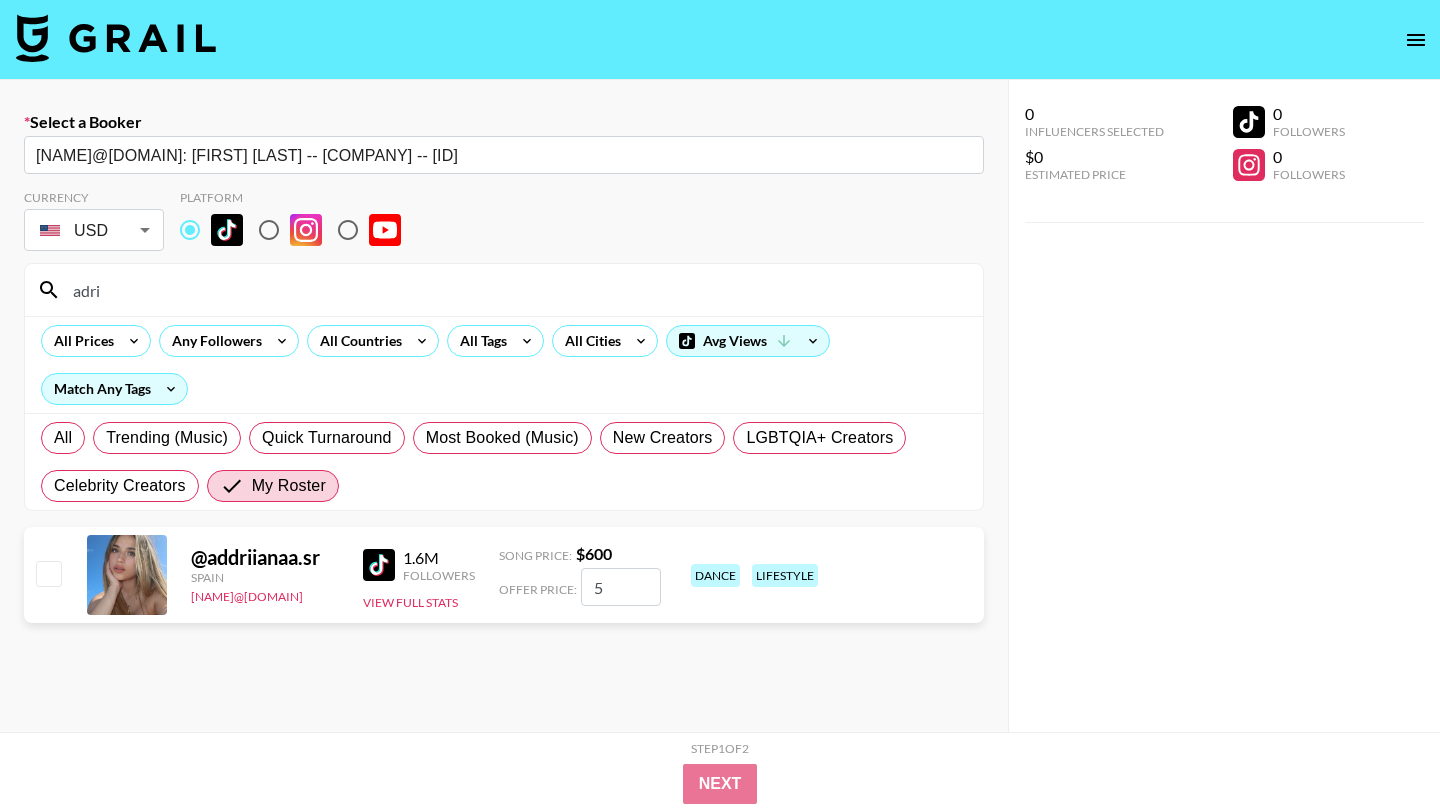 checkbox on "true" 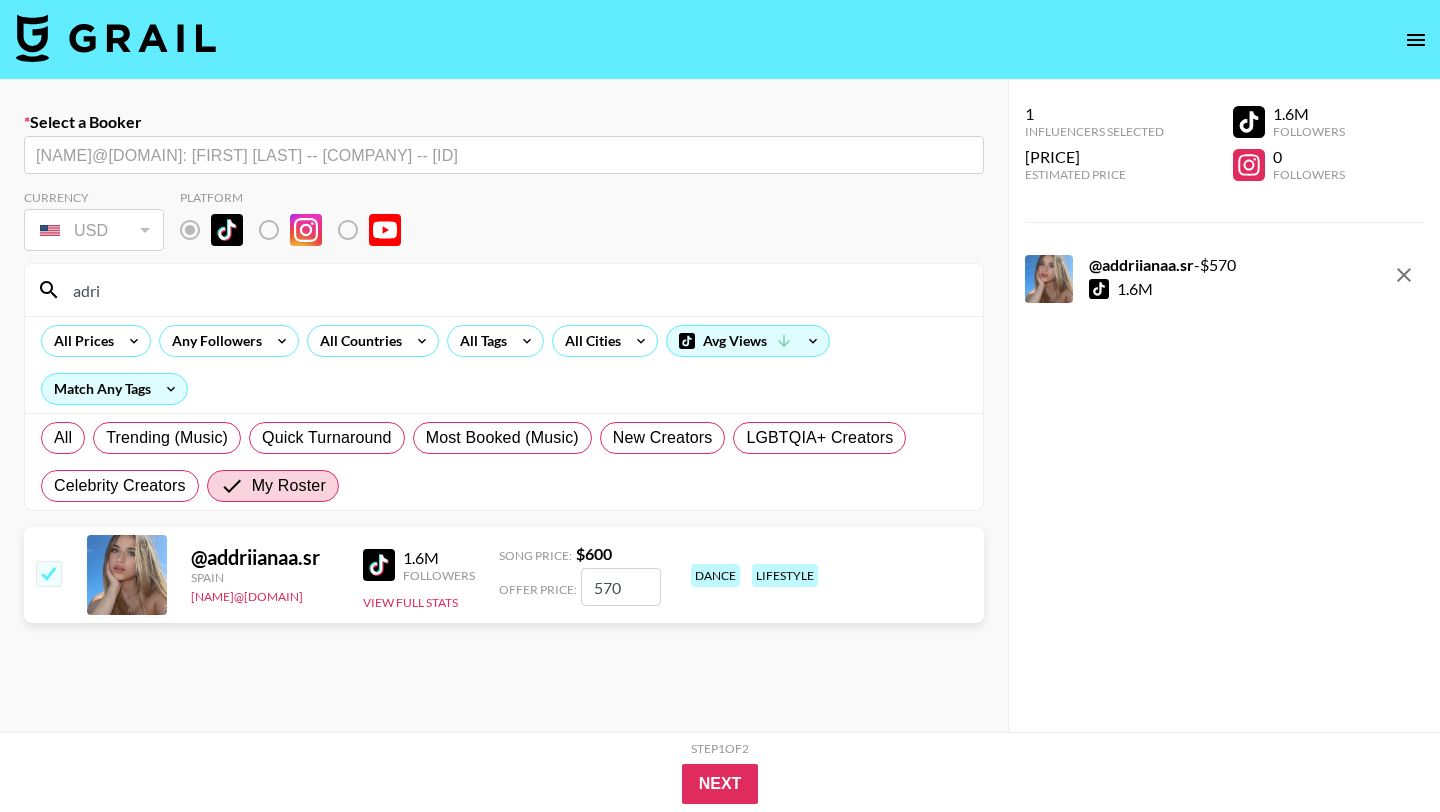 type on "570" 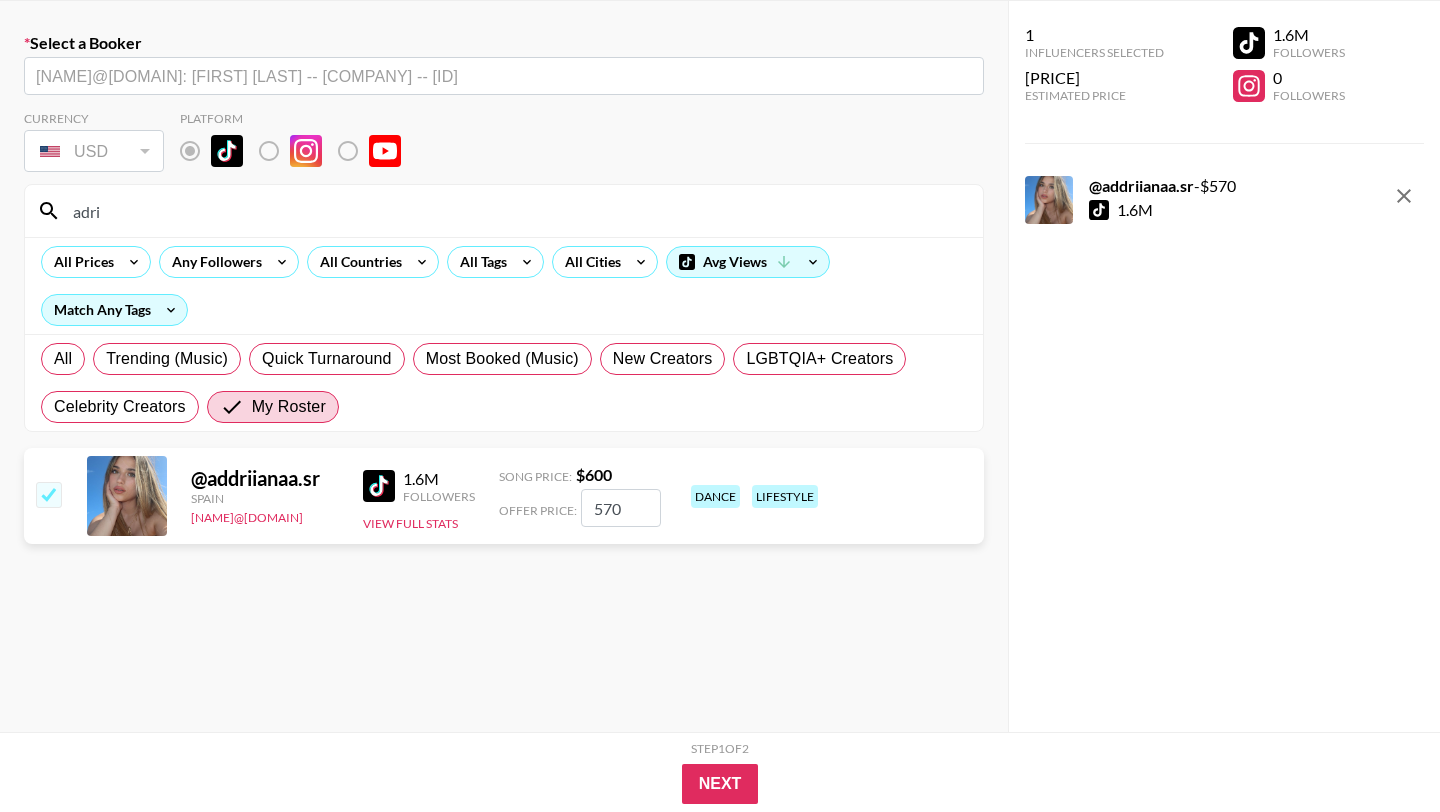 scroll, scrollTop: 100, scrollLeft: 0, axis: vertical 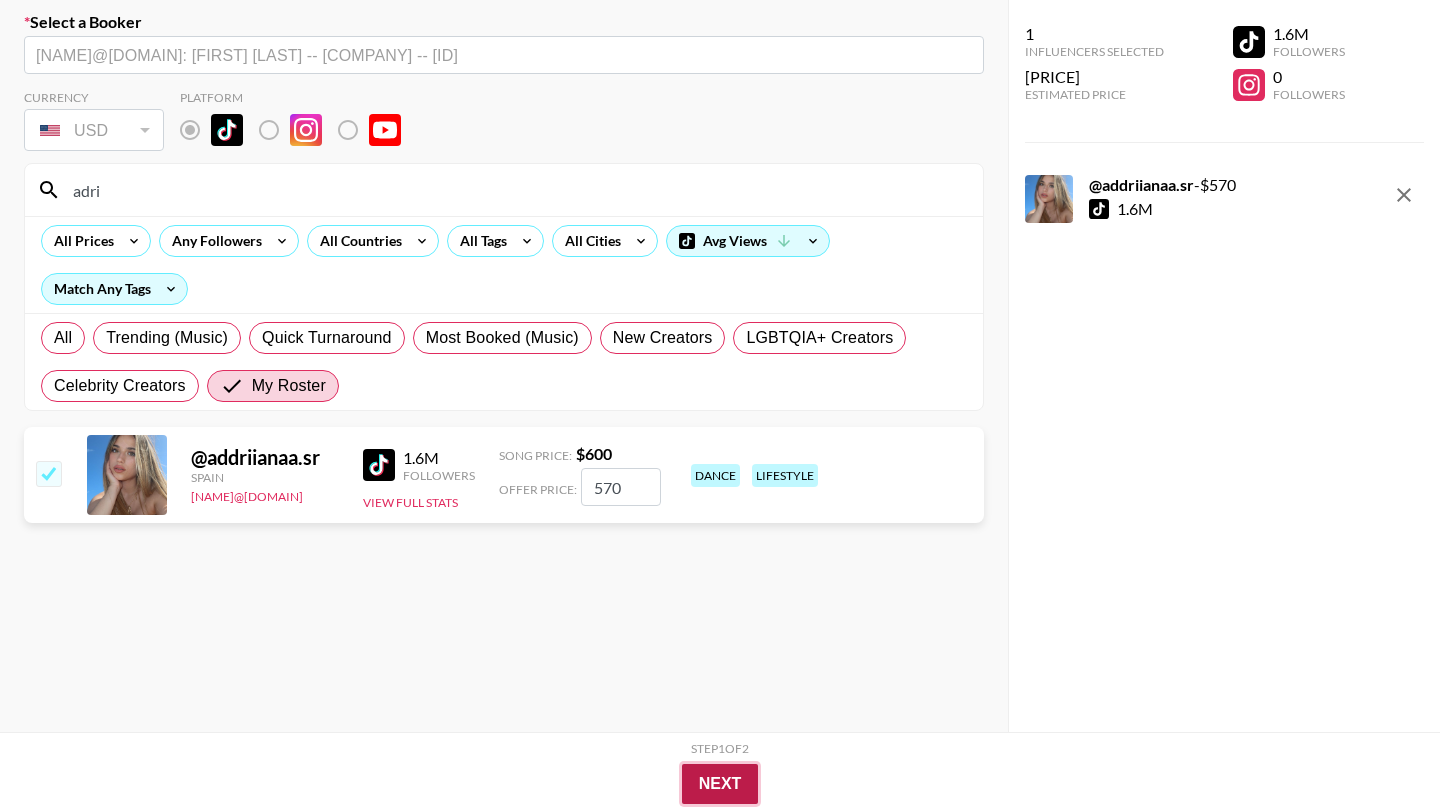 click on "Next" at bounding box center (720, 784) 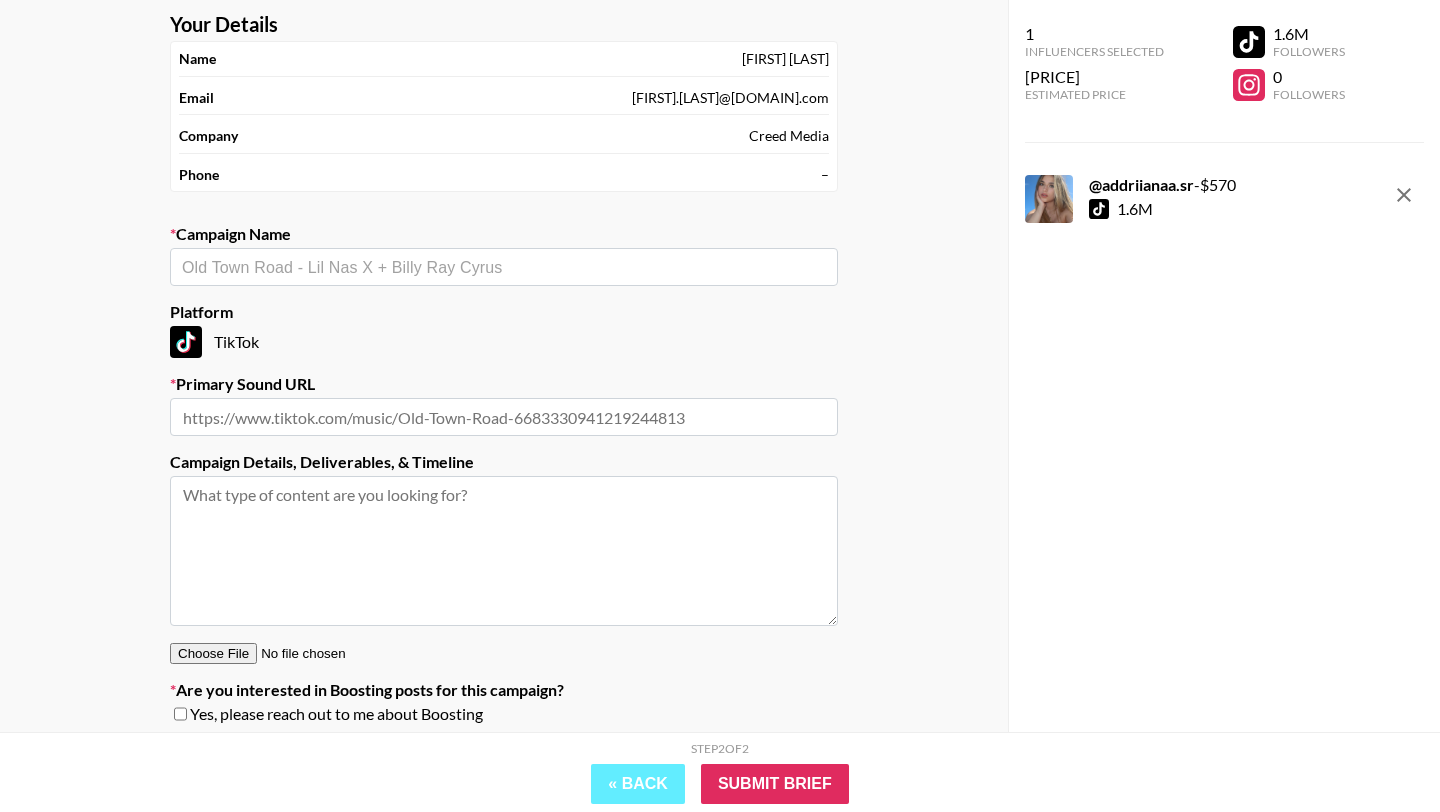 scroll, scrollTop: 0, scrollLeft: 0, axis: both 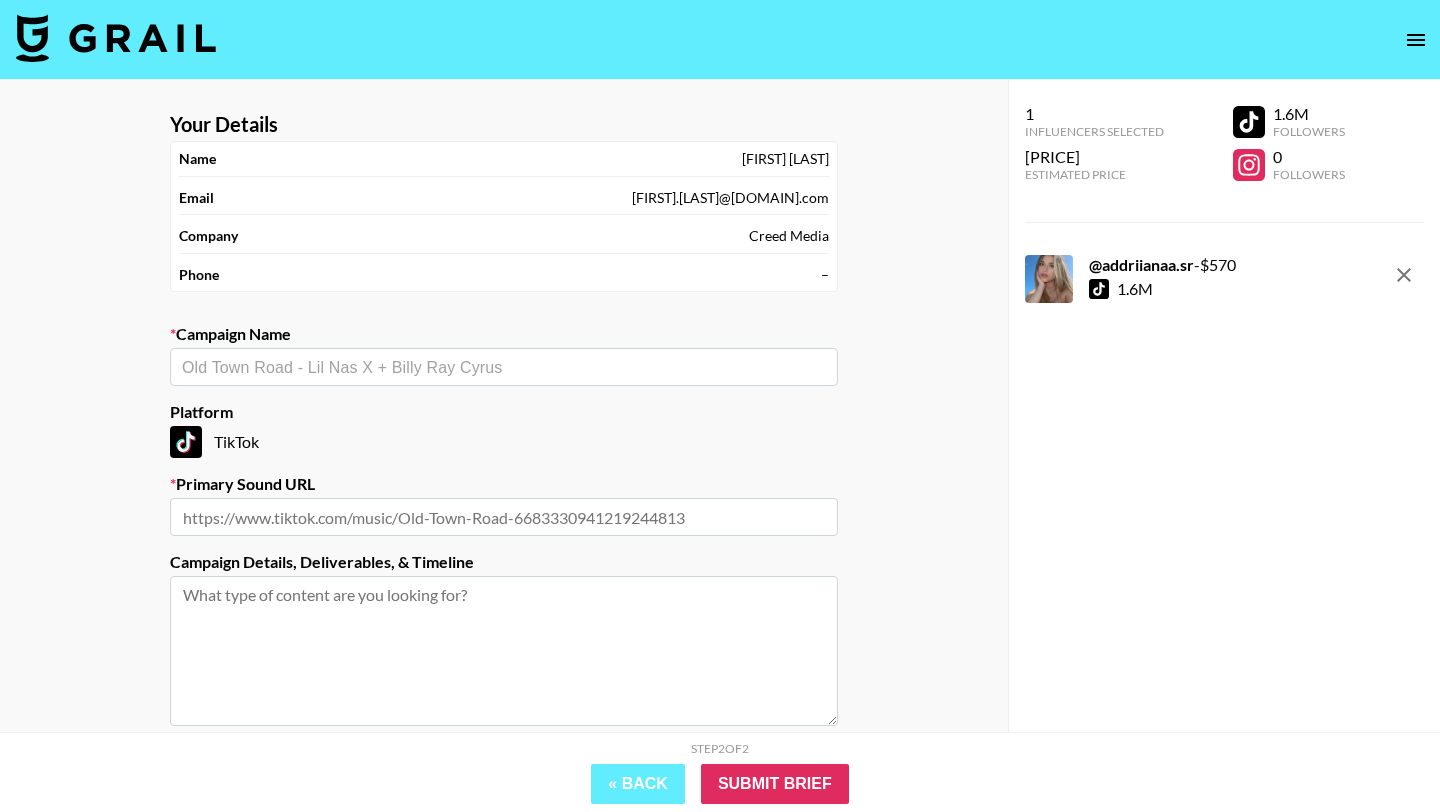 click at bounding box center (504, 367) 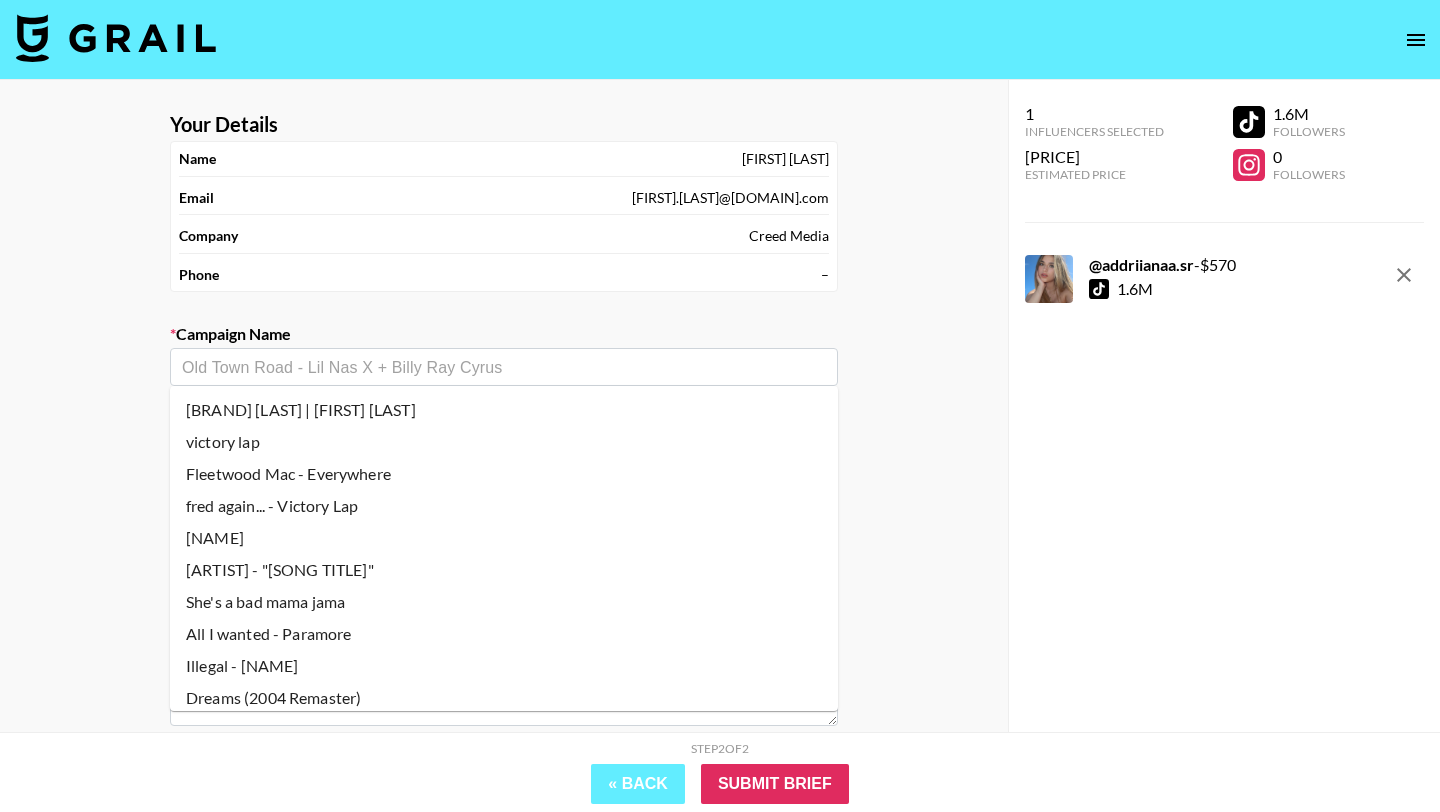 paste on "DJ Snake & J Balvin – Noventa" 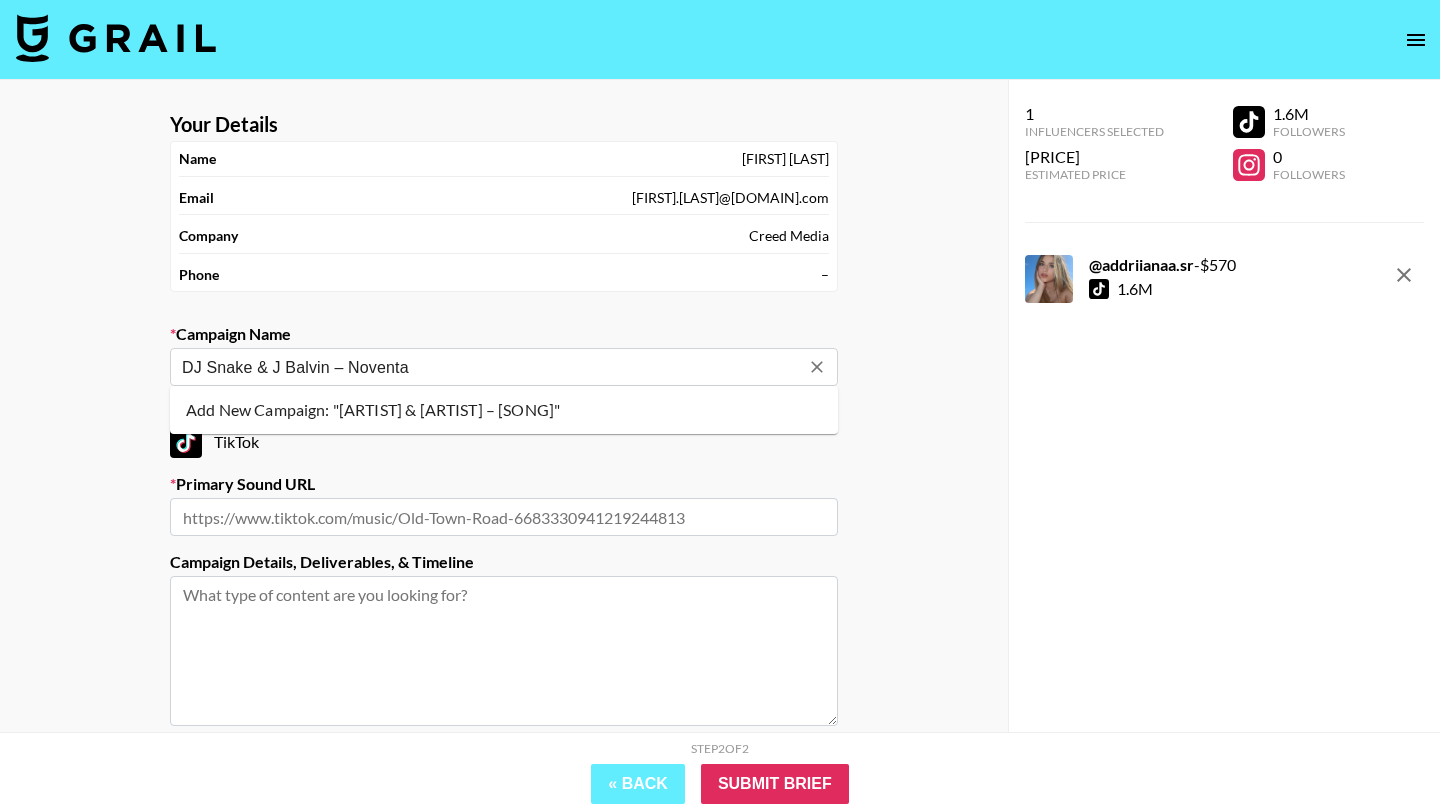 click on "Add New Campaign: "[ARTIST] & [ARTIST] – [SONG]"" at bounding box center (504, 410) 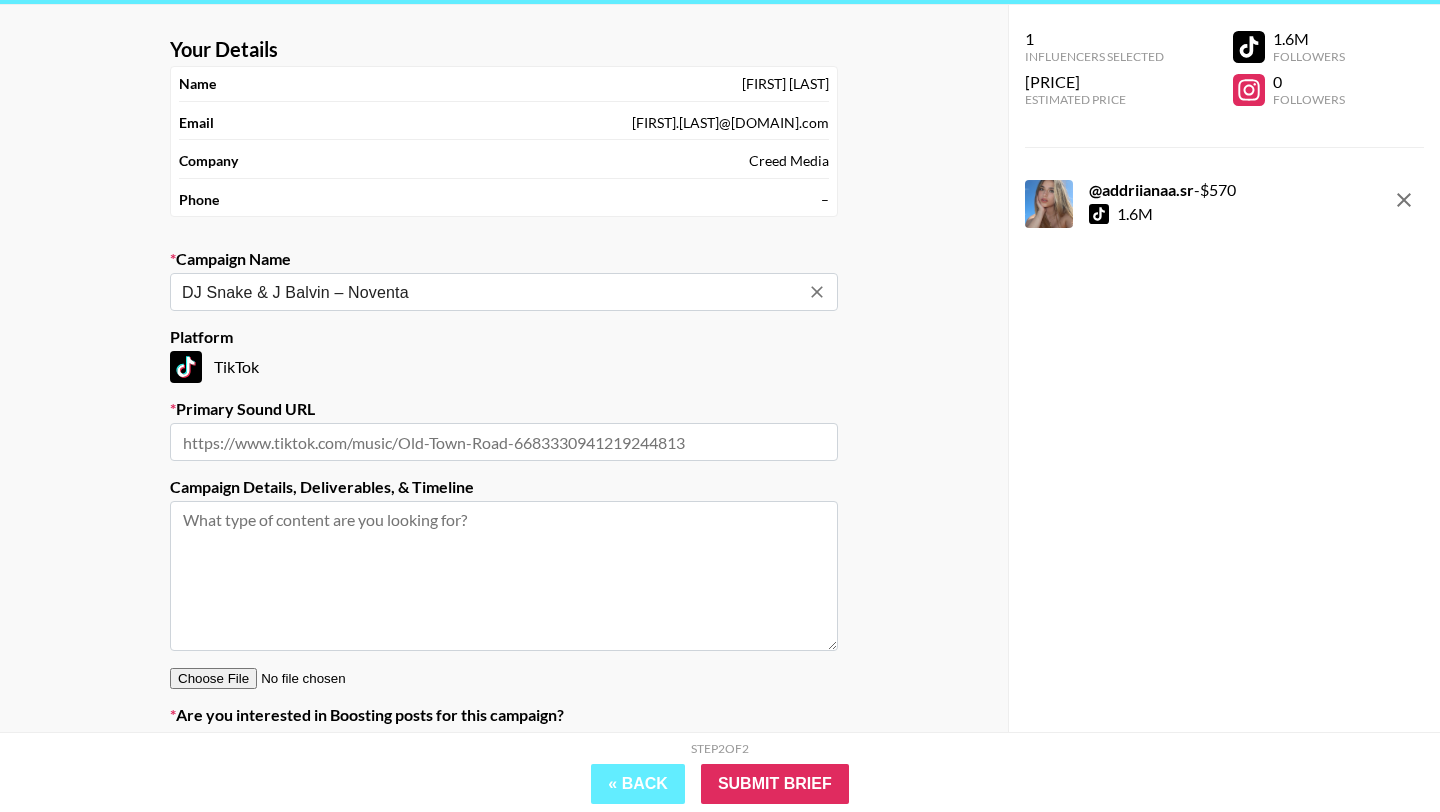 scroll, scrollTop: 77, scrollLeft: 0, axis: vertical 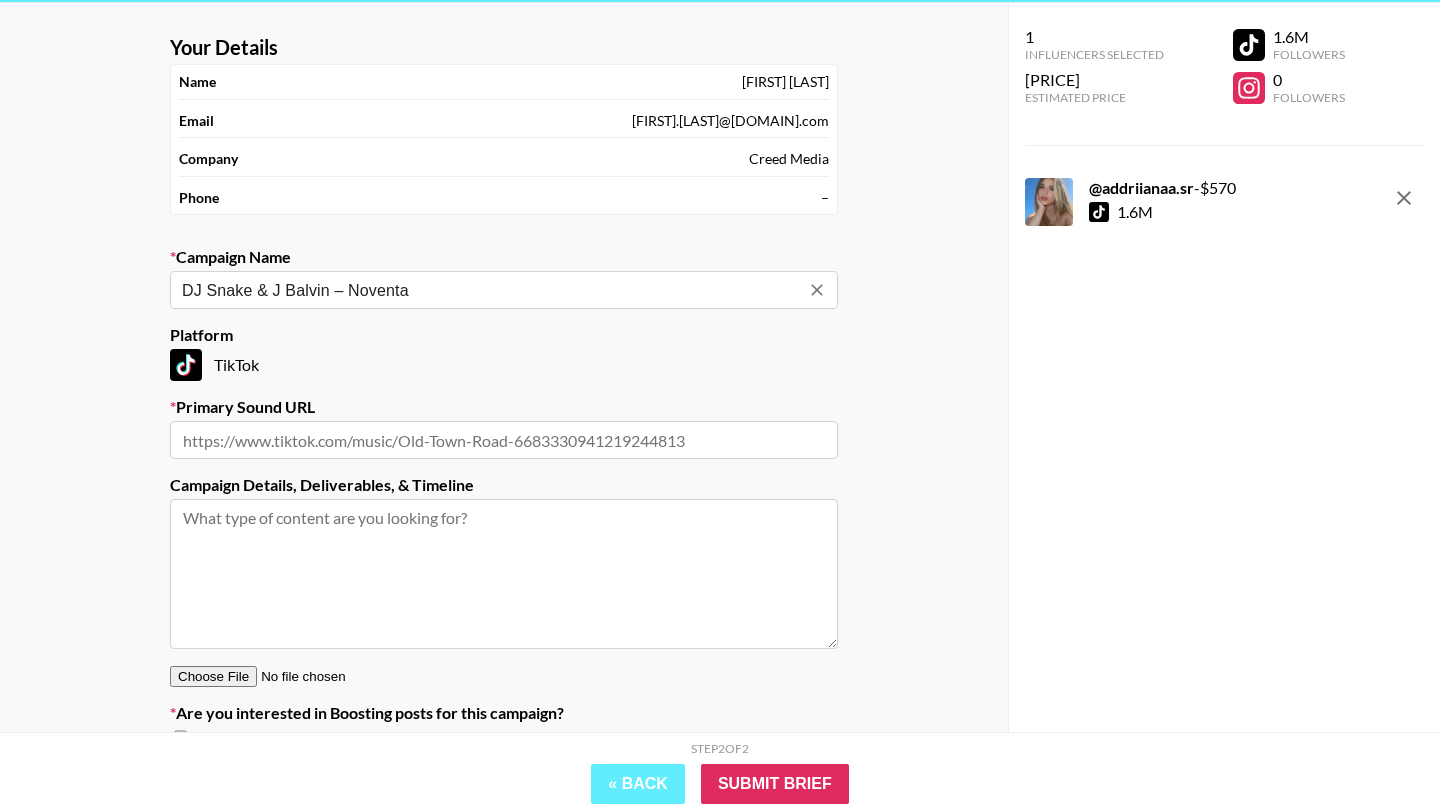 type on "DJ Snake & J Balvin – Noventa" 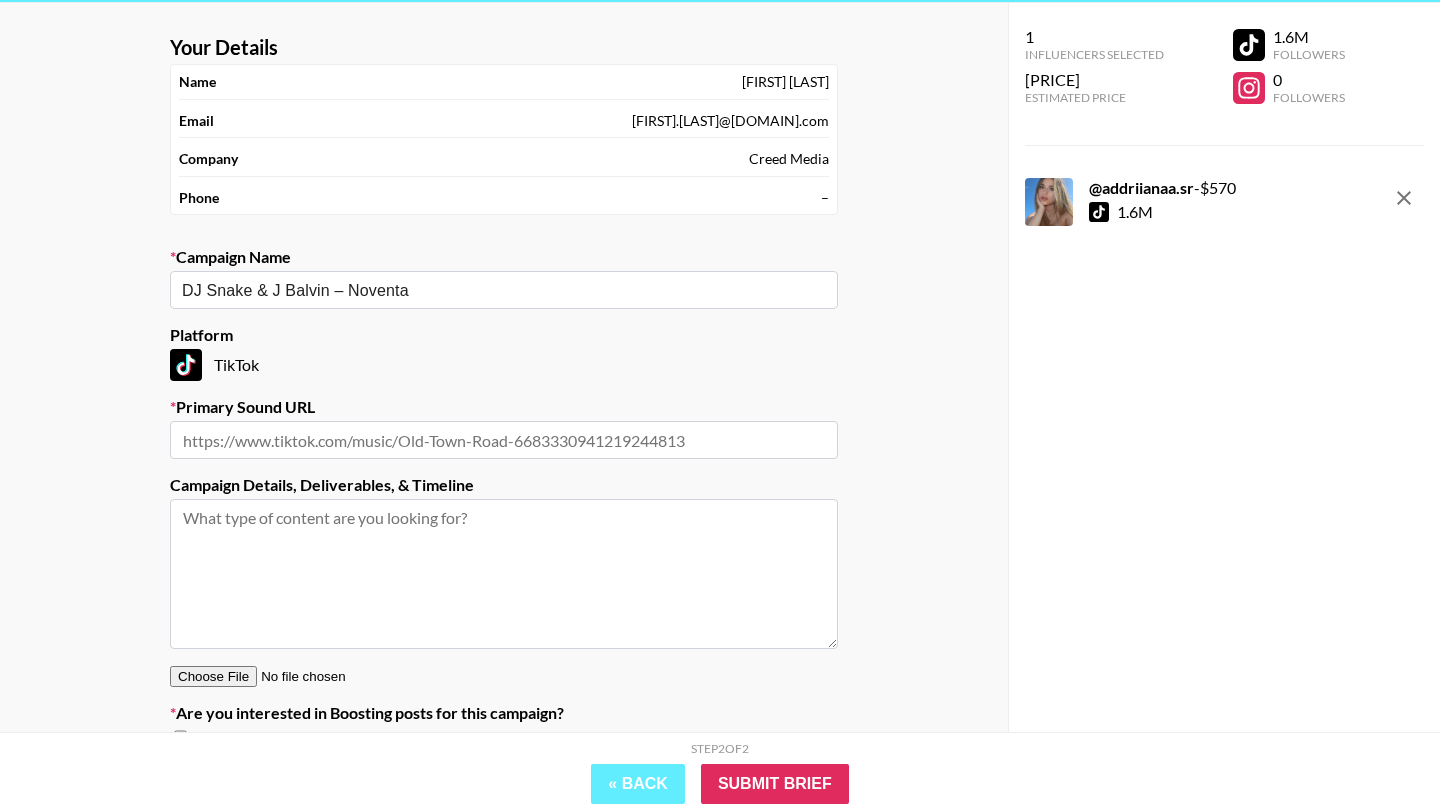 click at bounding box center (504, 440) 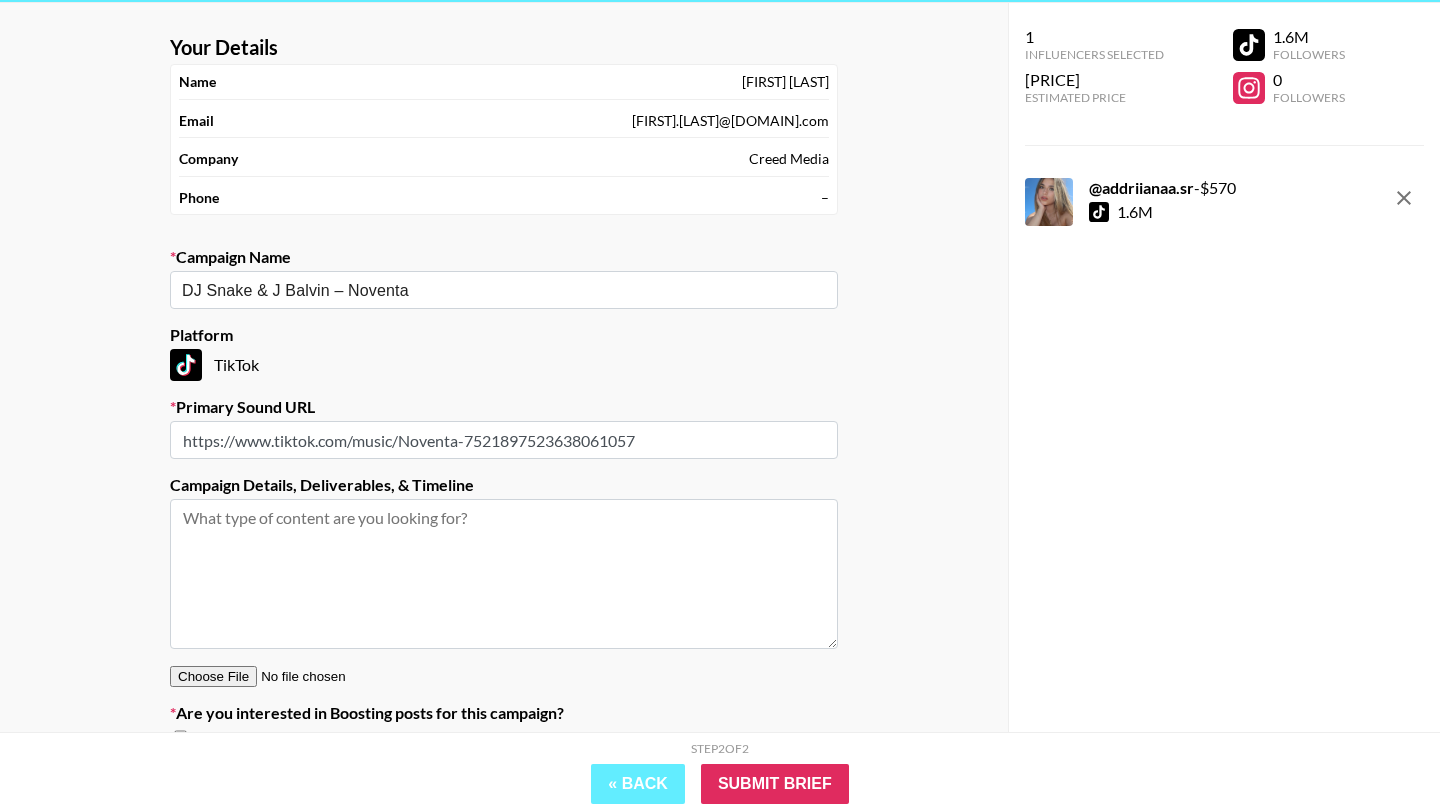 type on "https://www.tiktok.com/music/Noventa-7521897523638061057" 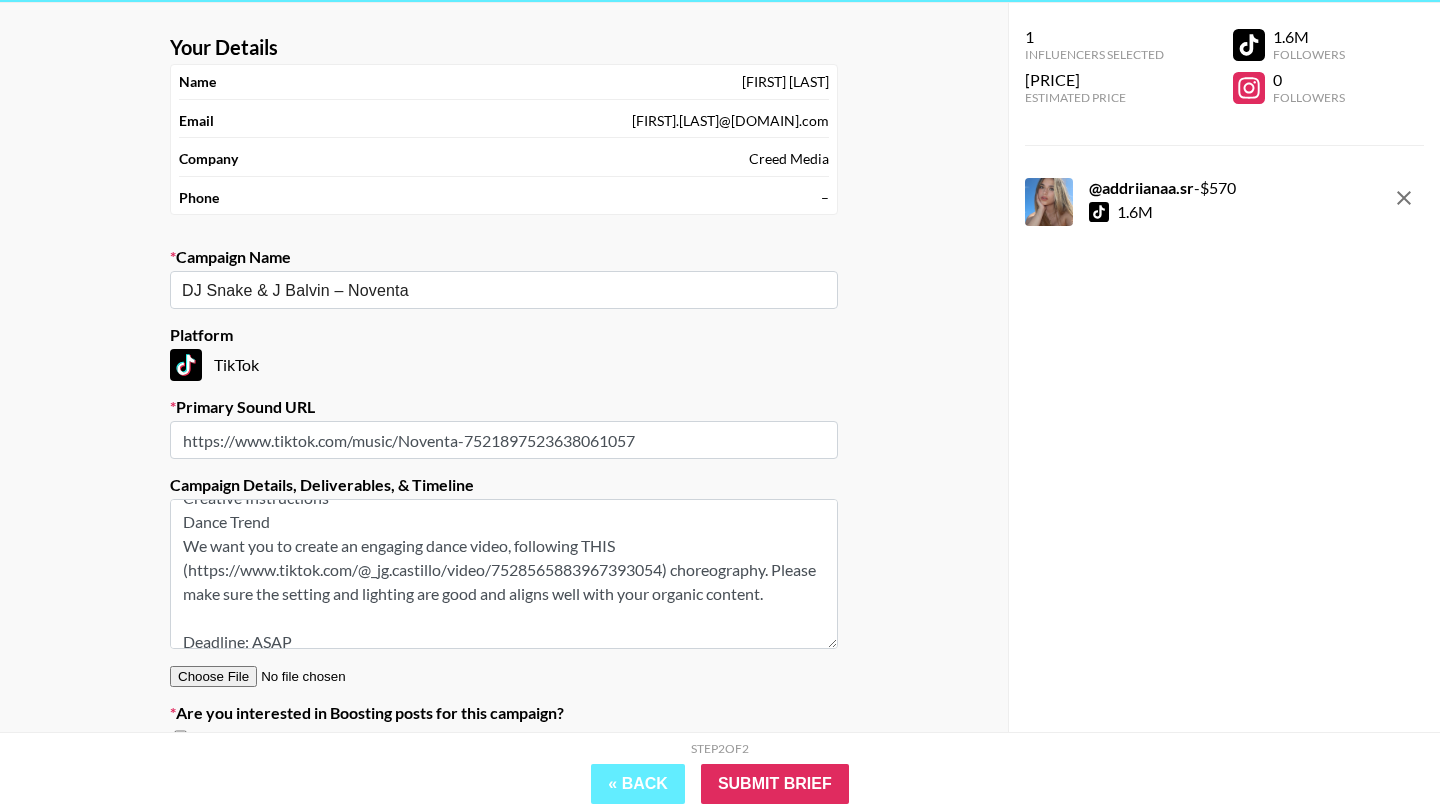 scroll, scrollTop: 0, scrollLeft: 0, axis: both 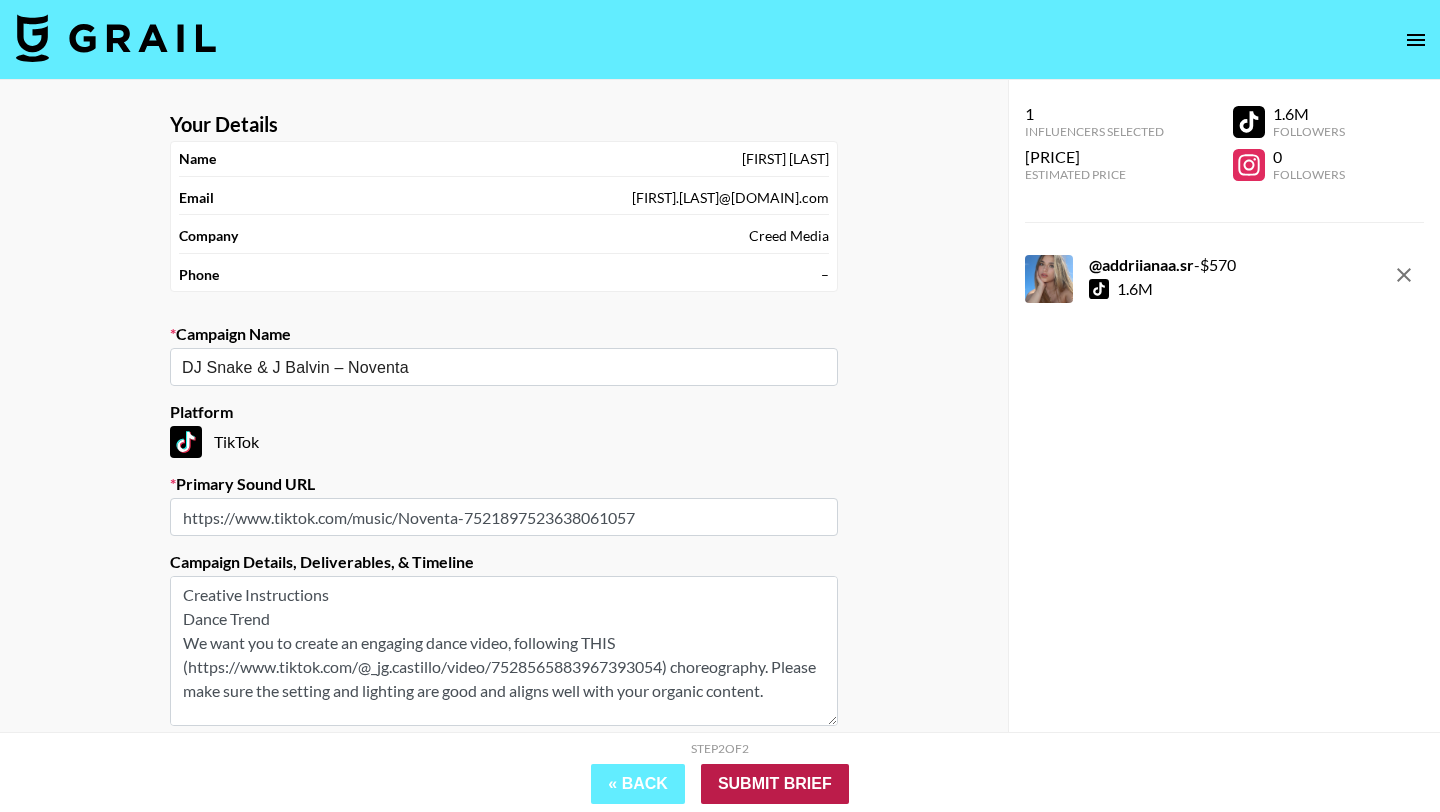 type on "Creative Instructions
Dance Trend
We want you to create an engaging dance video, following THIS (https://www.tiktok.com/@_jg.castillo/video/7528565883967393054) choreography. Please make sure the setting and lighting are good and aligns well with your organic content.
Deadline: ASAP
Caption, Mentions & Hashtag Requirements
Note: If you have already used this sound on your TT account please let us know.
Please also make sure NOT to upload any other videos on your TT account 2 hours prior to upload, and 3 hours after upload.
Caption, Mentions, Features & Hashtags:
Feel free to utilize the collab feature if you have another account to share the video with. Please let us know if you do!
Add the most appealing caption that will encourage your audience to engage with your post and recreate your creative concept.
Use relevant hashtags that can be hidden by
adding 5 periods vertically in between the caption and hashtags." 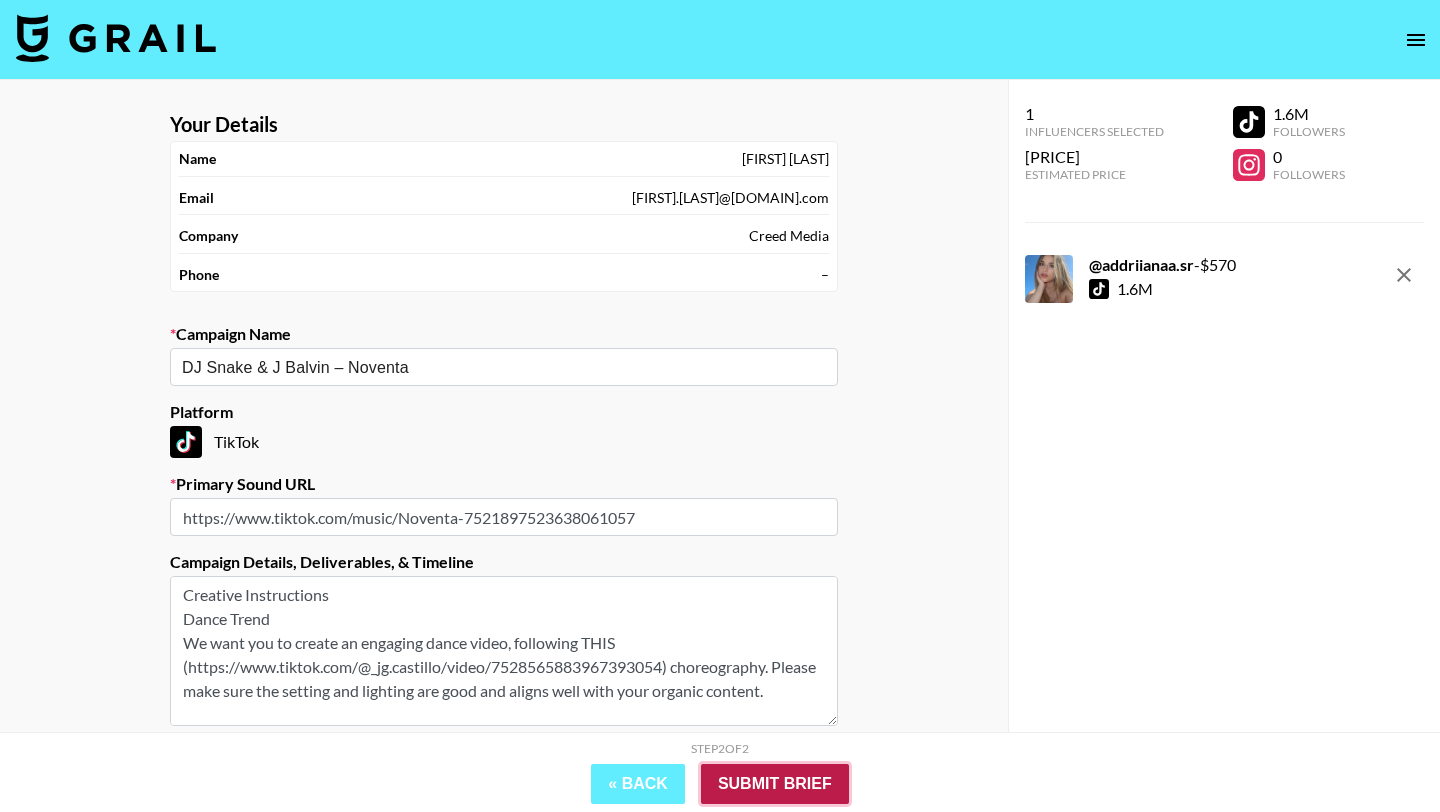 click on "Submit Brief" at bounding box center [775, 784] 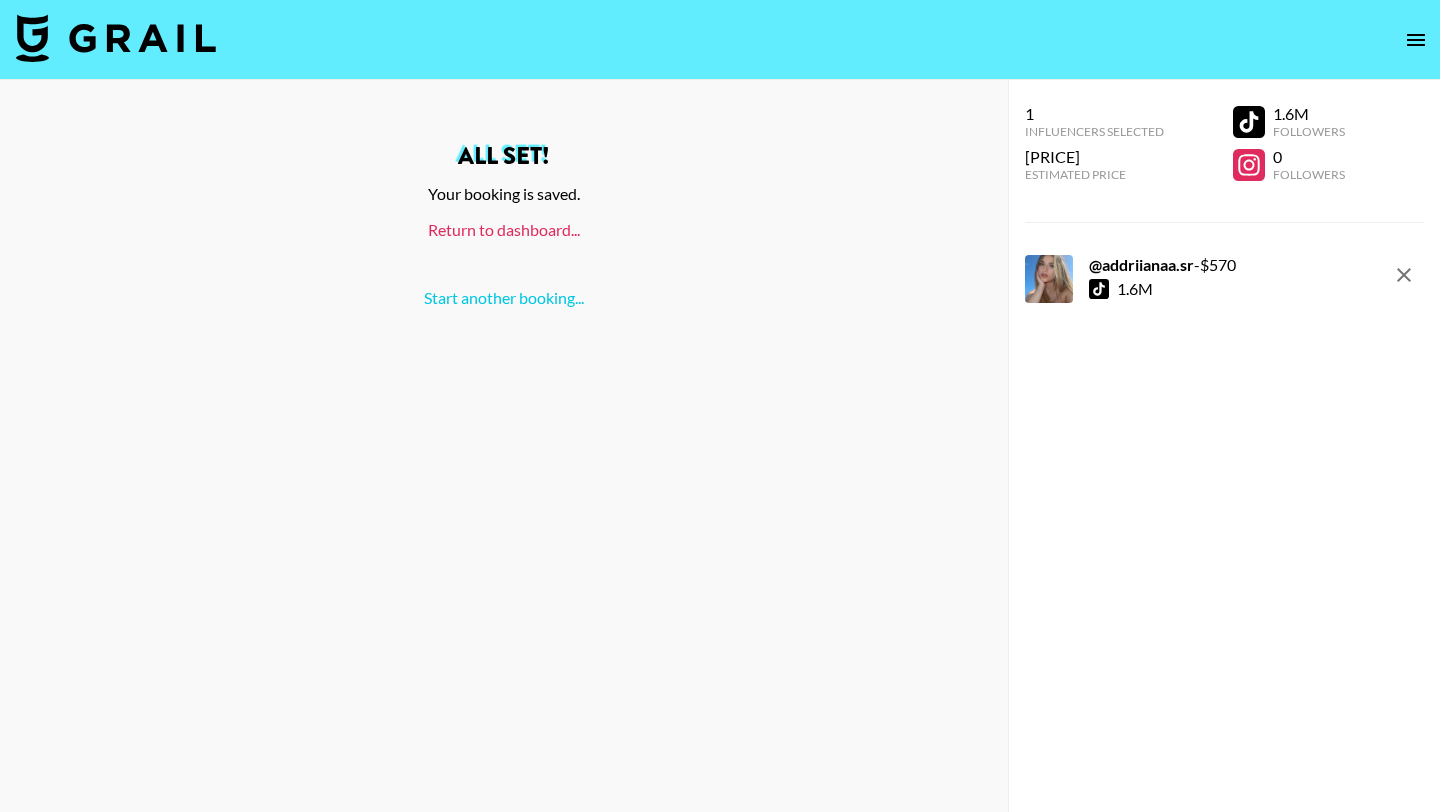 click on "Return to dashboard..." at bounding box center (504, 229) 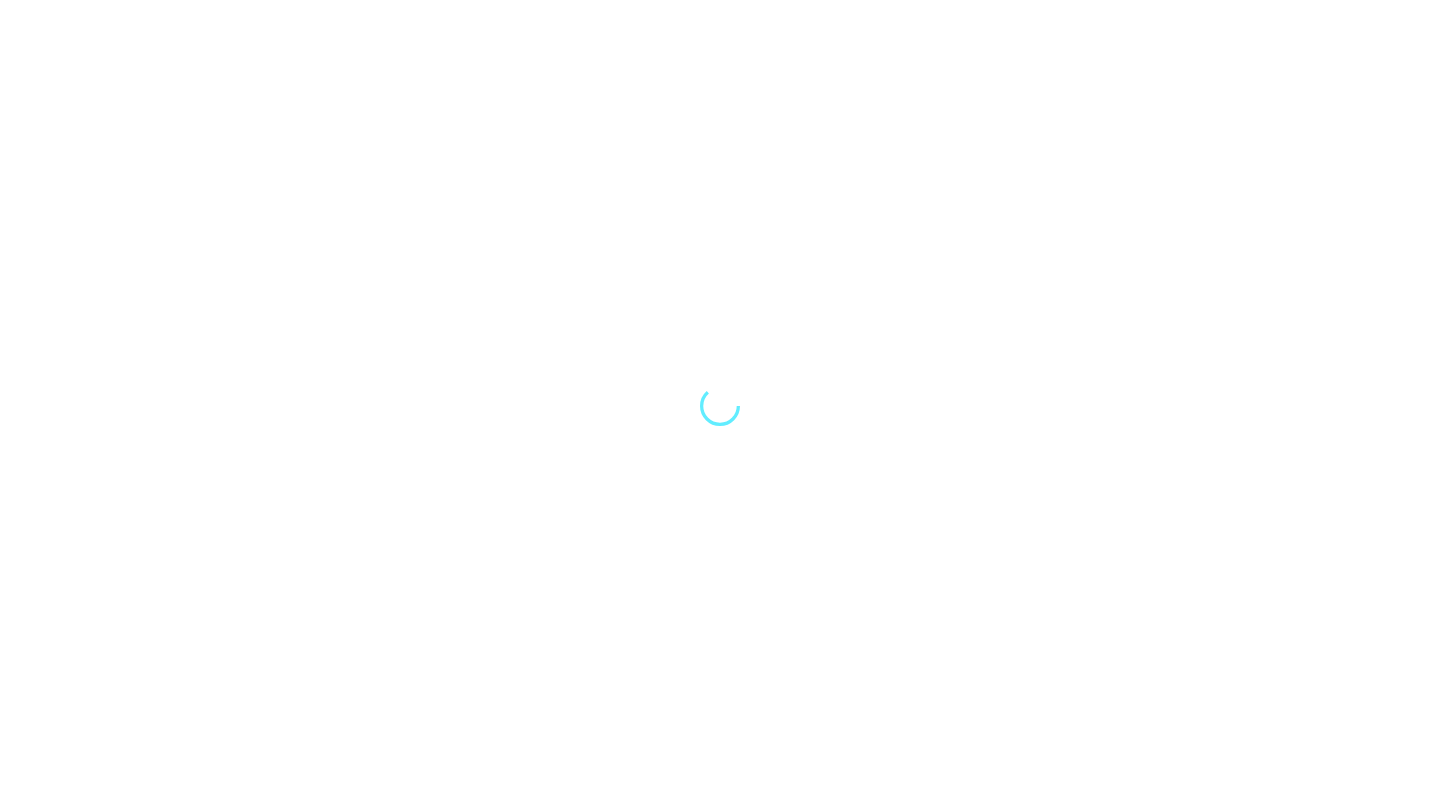 scroll, scrollTop: 0, scrollLeft: 0, axis: both 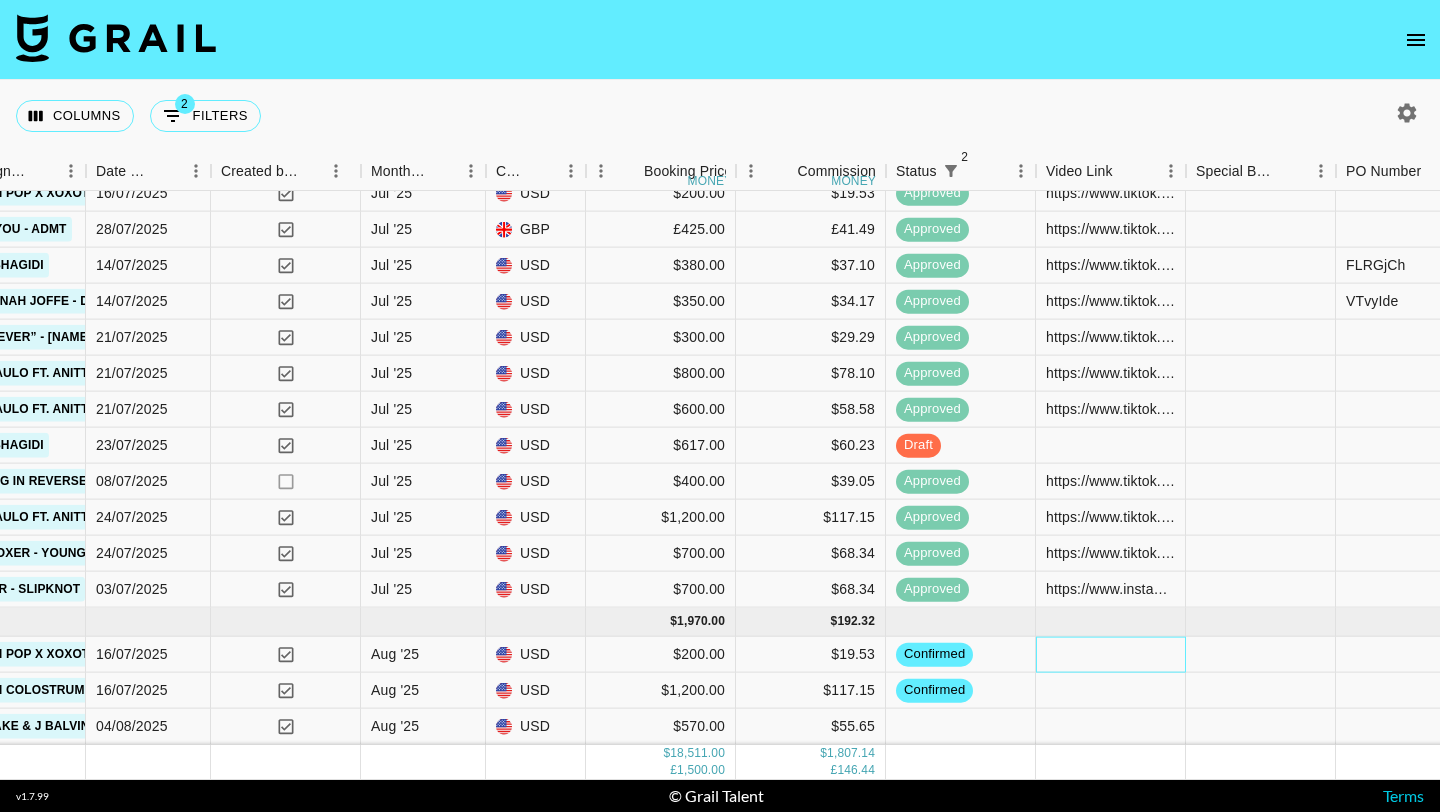 click at bounding box center [1111, 655] 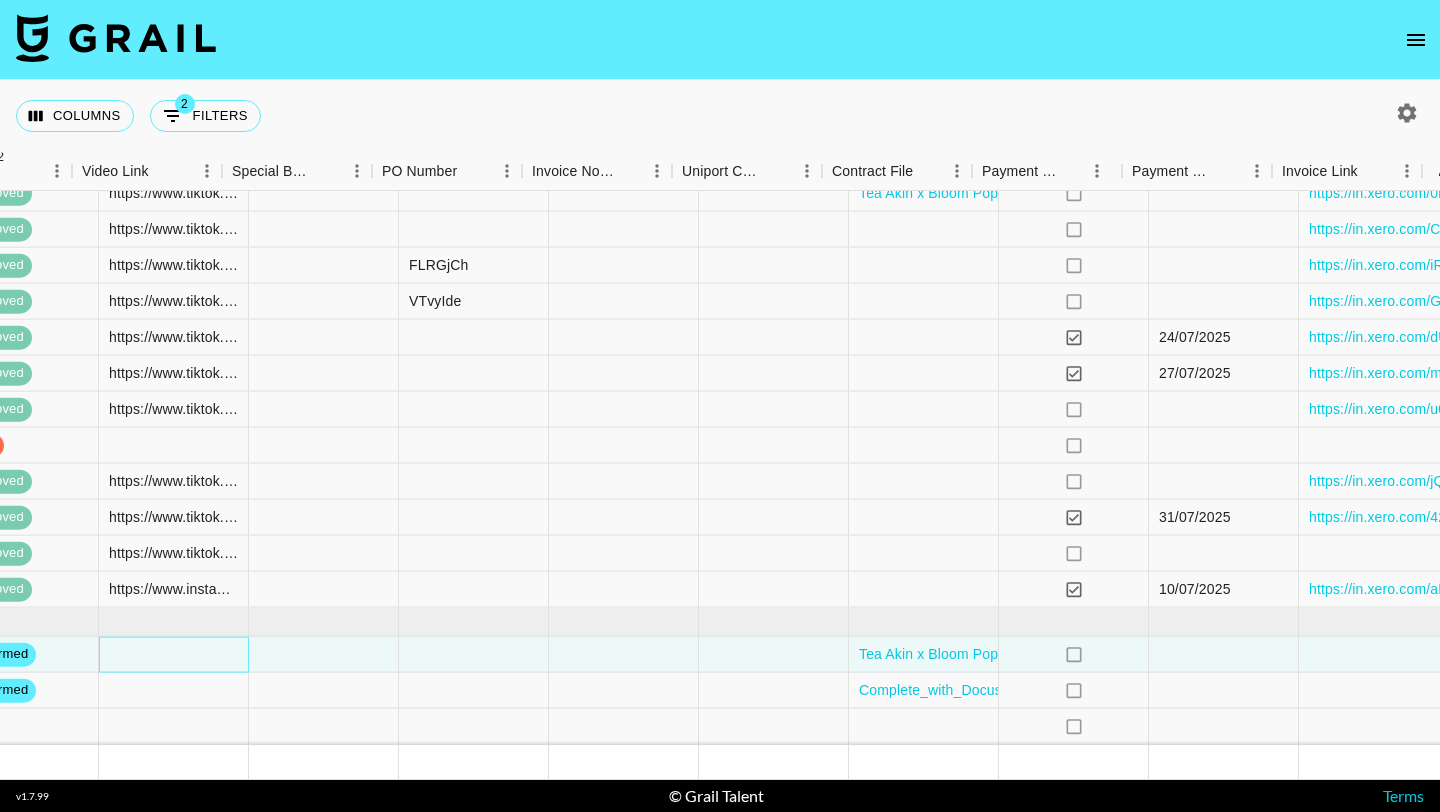 scroll, scrollTop: 1015, scrollLeft: 2055, axis: both 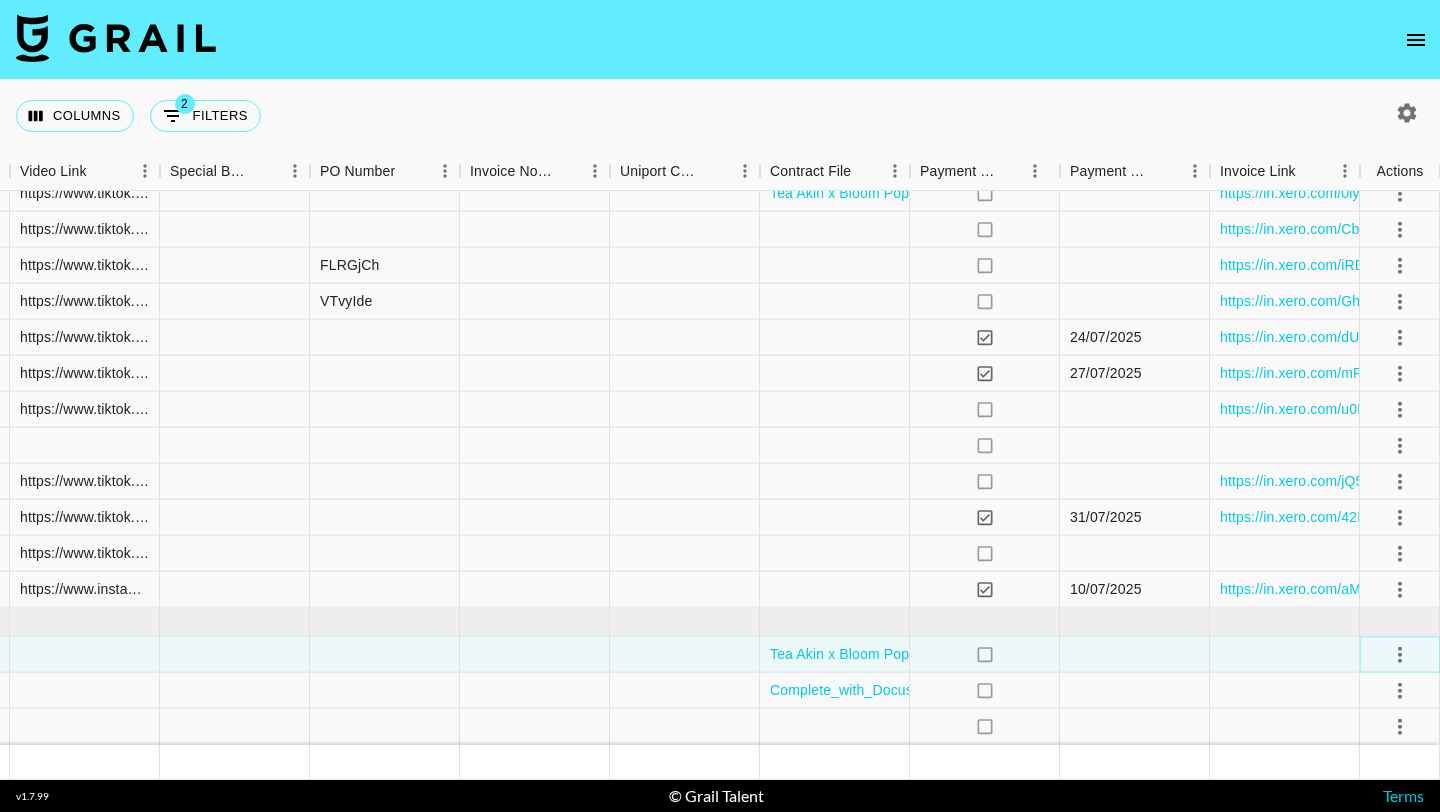 click 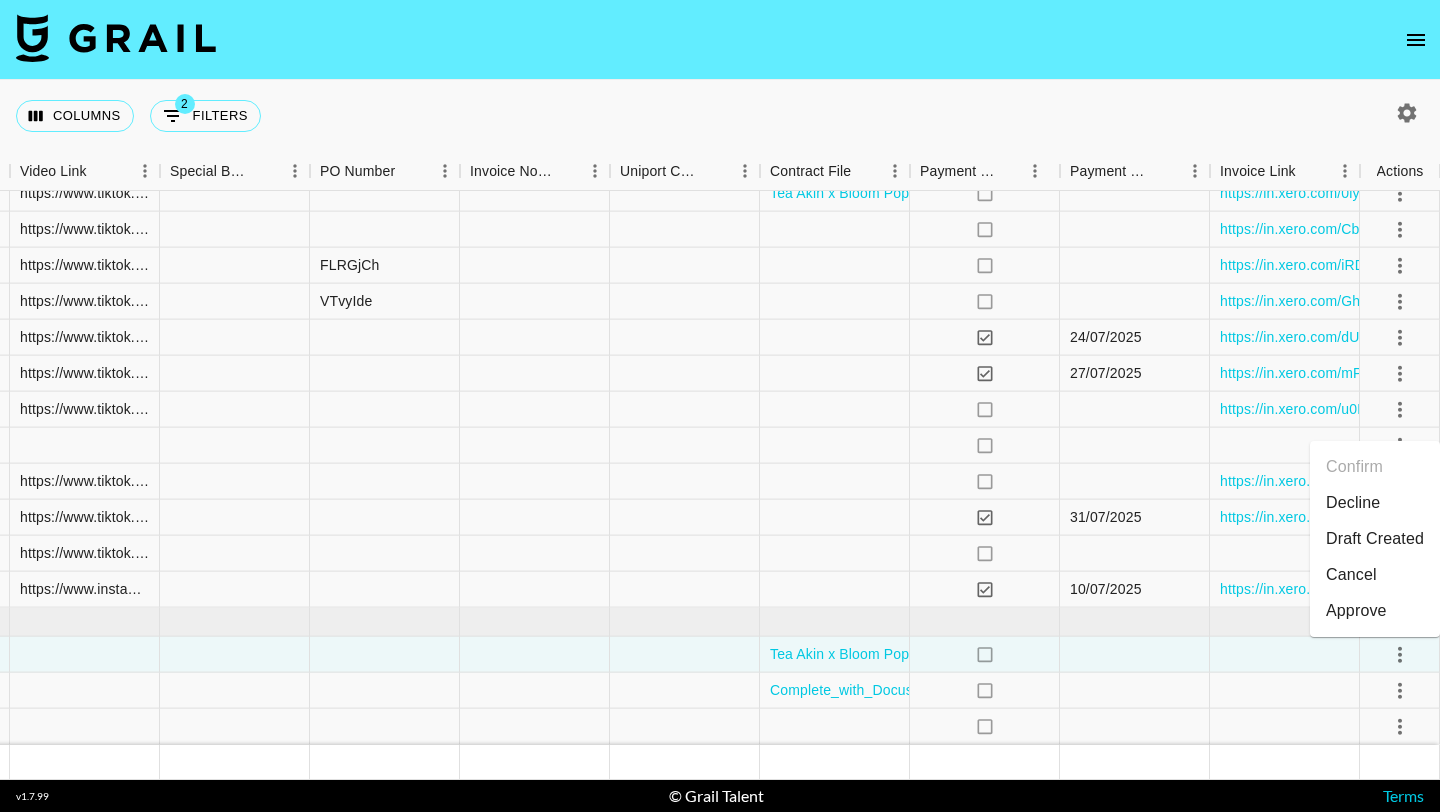 click on "Draft Created" at bounding box center [1375, 539] 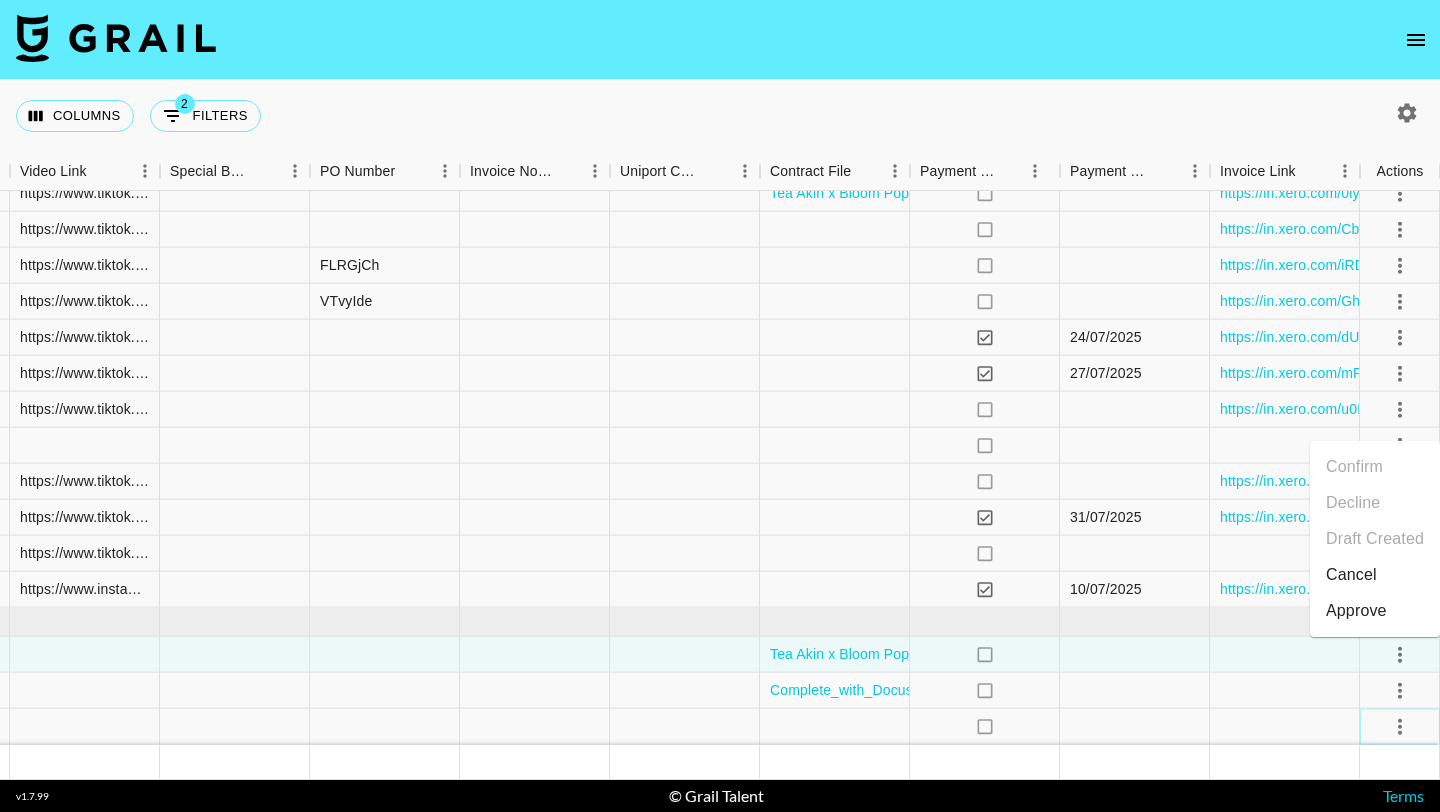 click 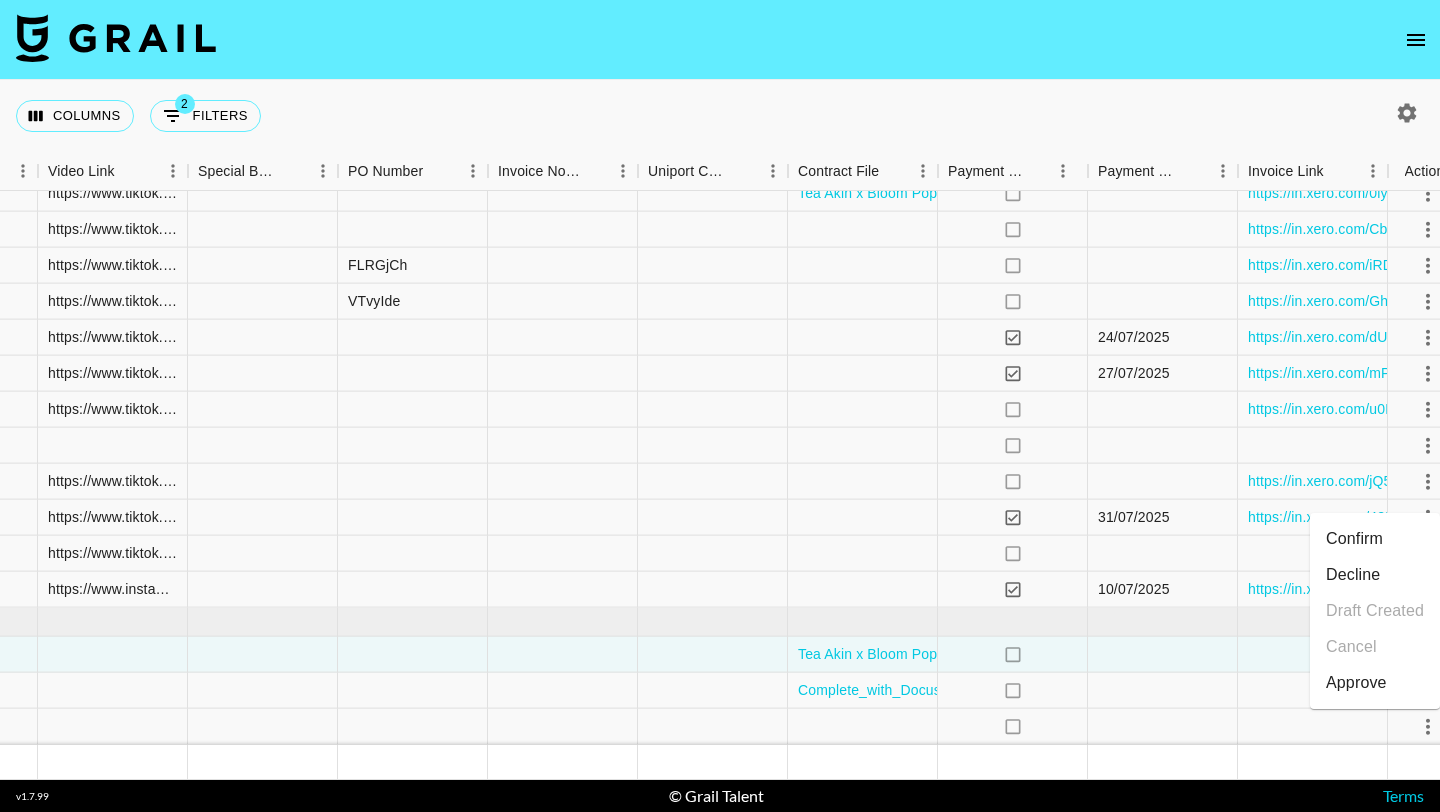 scroll, scrollTop: 1015, scrollLeft: 2045, axis: both 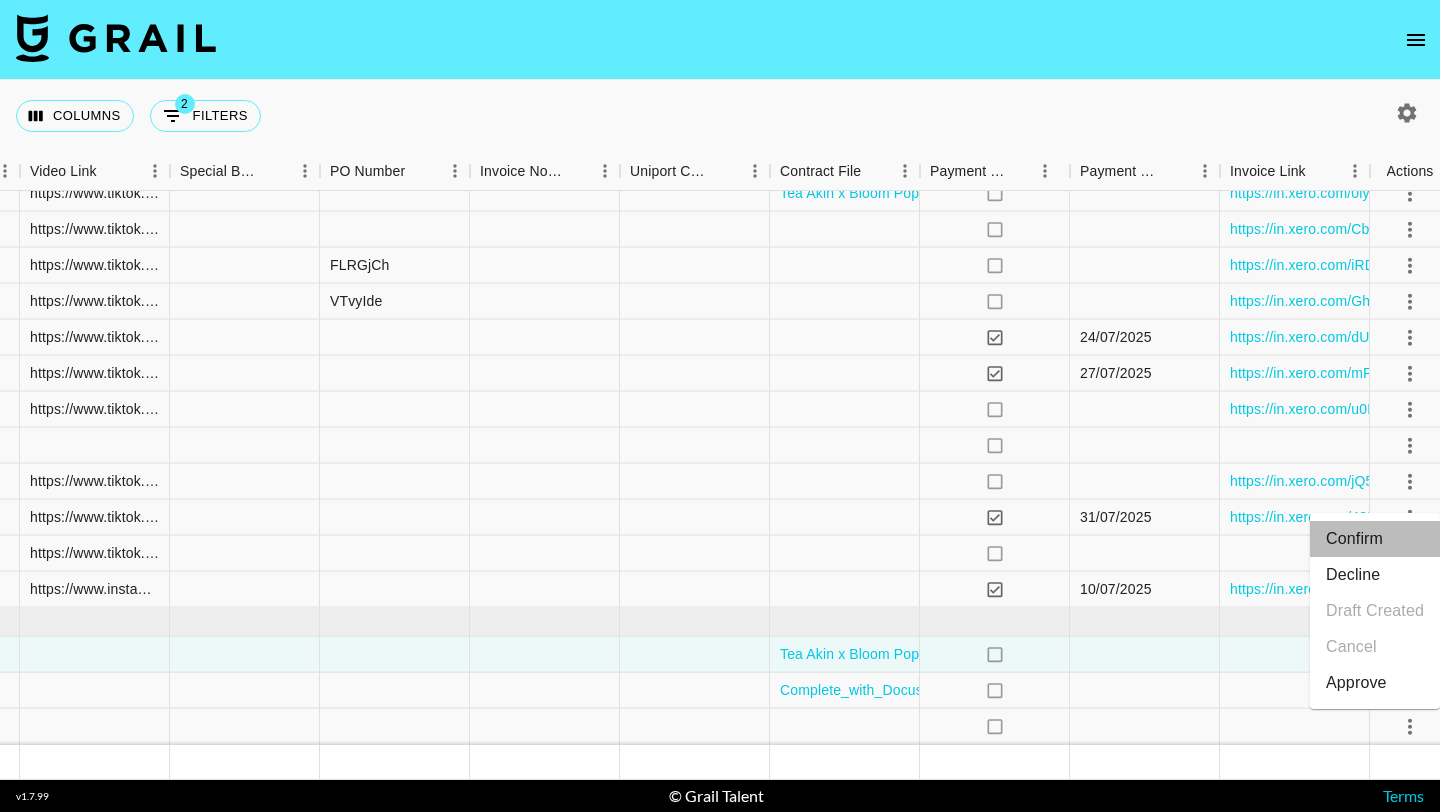 click on "Confirm" at bounding box center [1375, 539] 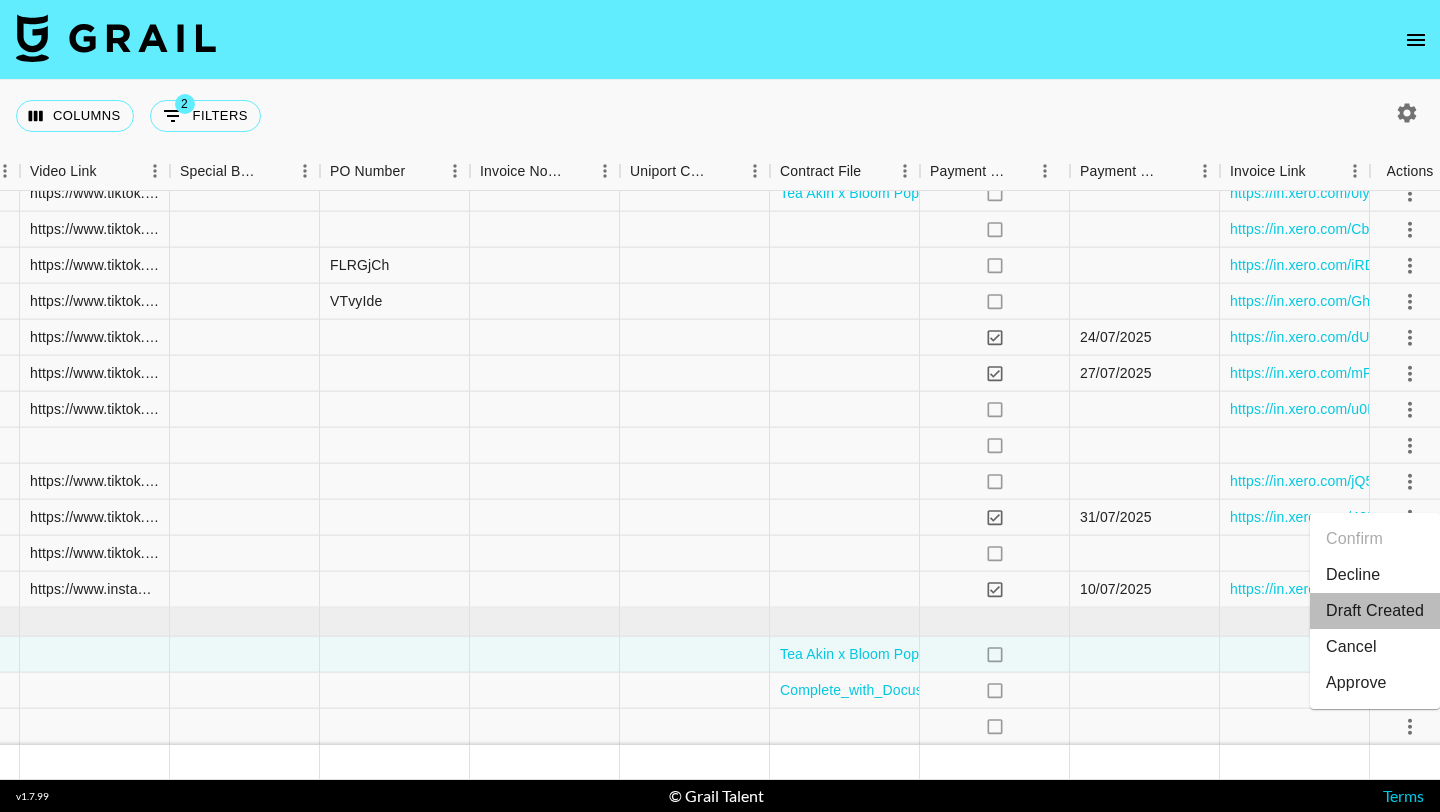 click on "Draft Created" at bounding box center [1375, 611] 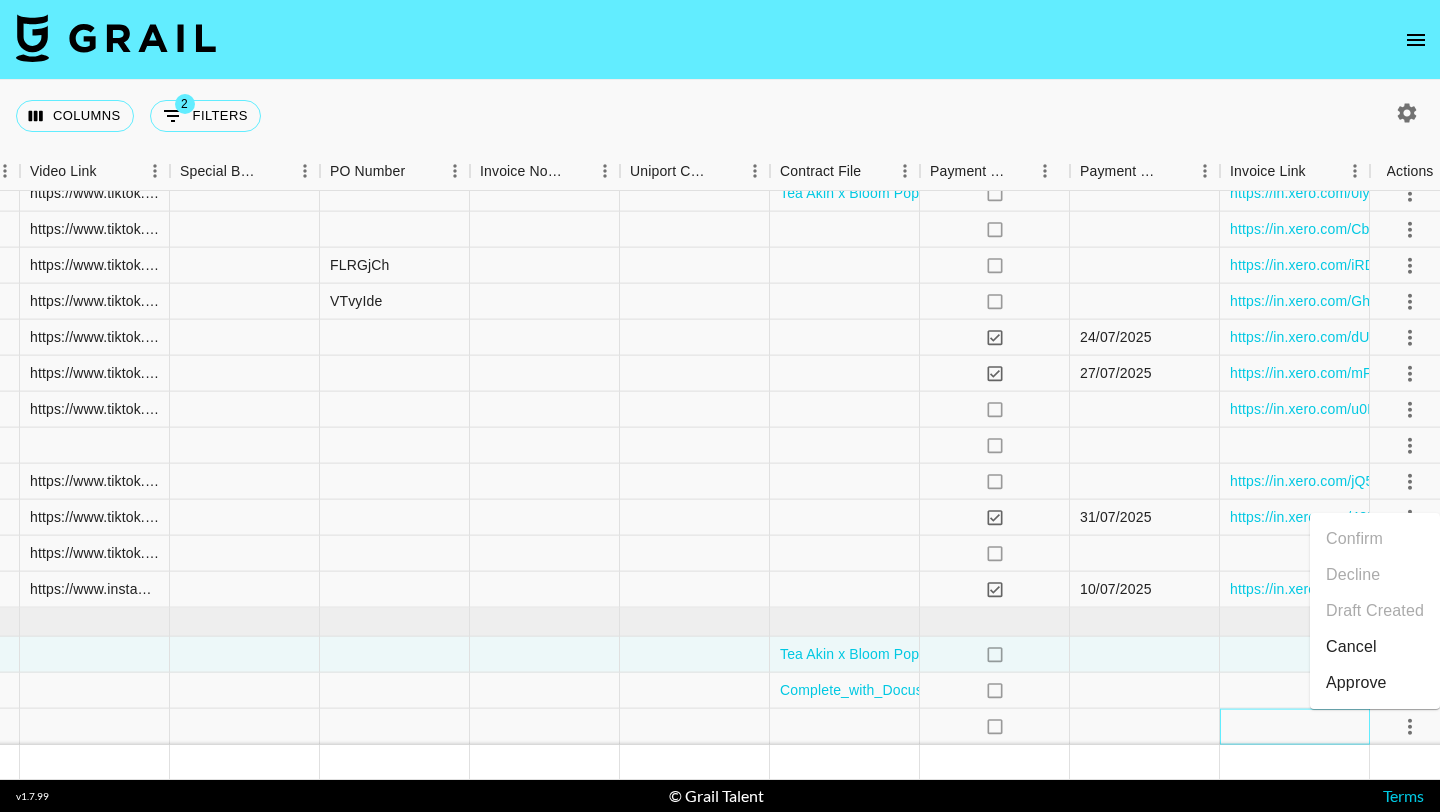 click at bounding box center (1295, 727) 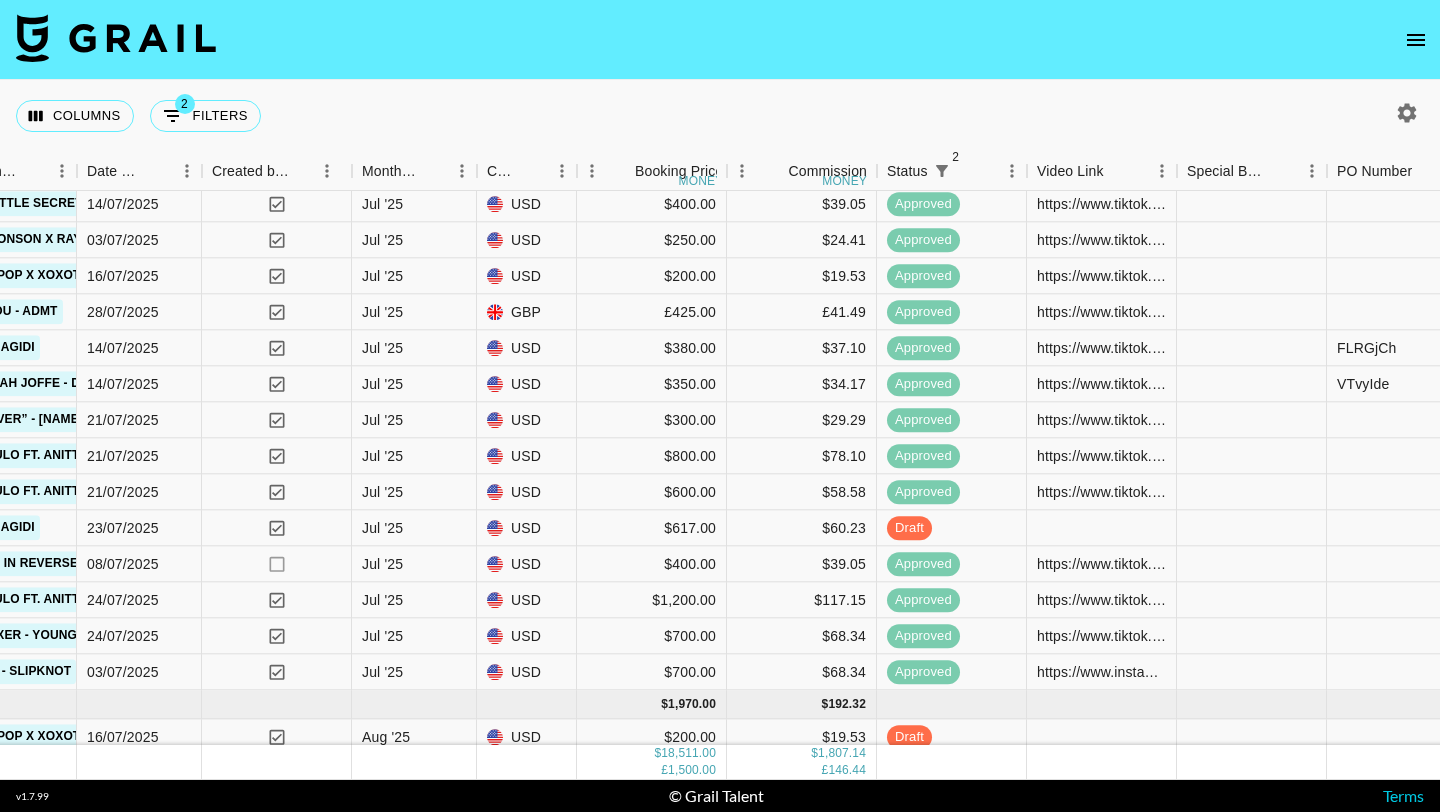 scroll, scrollTop: 1015, scrollLeft: 1038, axis: both 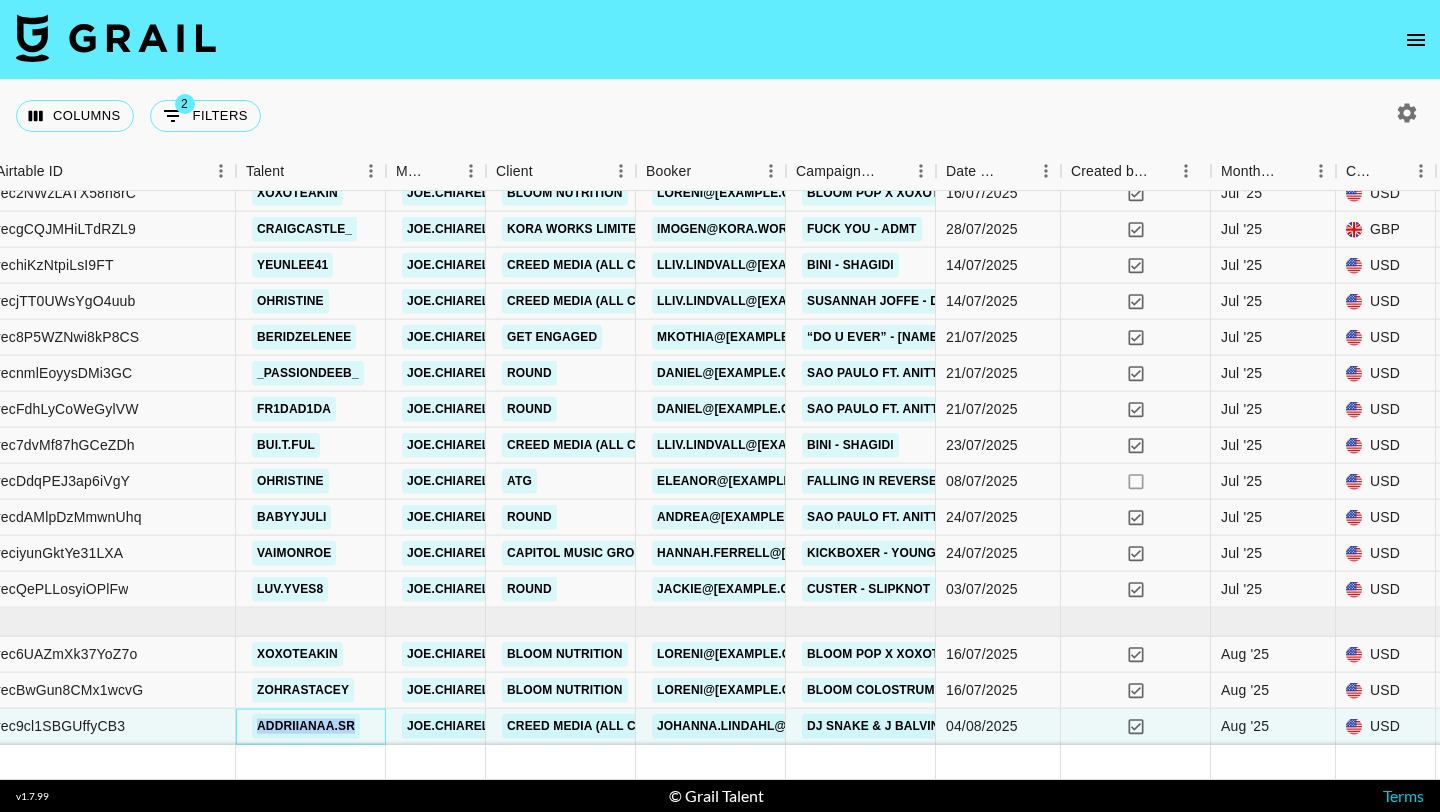 drag, startPoint x: 366, startPoint y: 732, endPoint x: 244, endPoint y: 730, distance: 122.016396 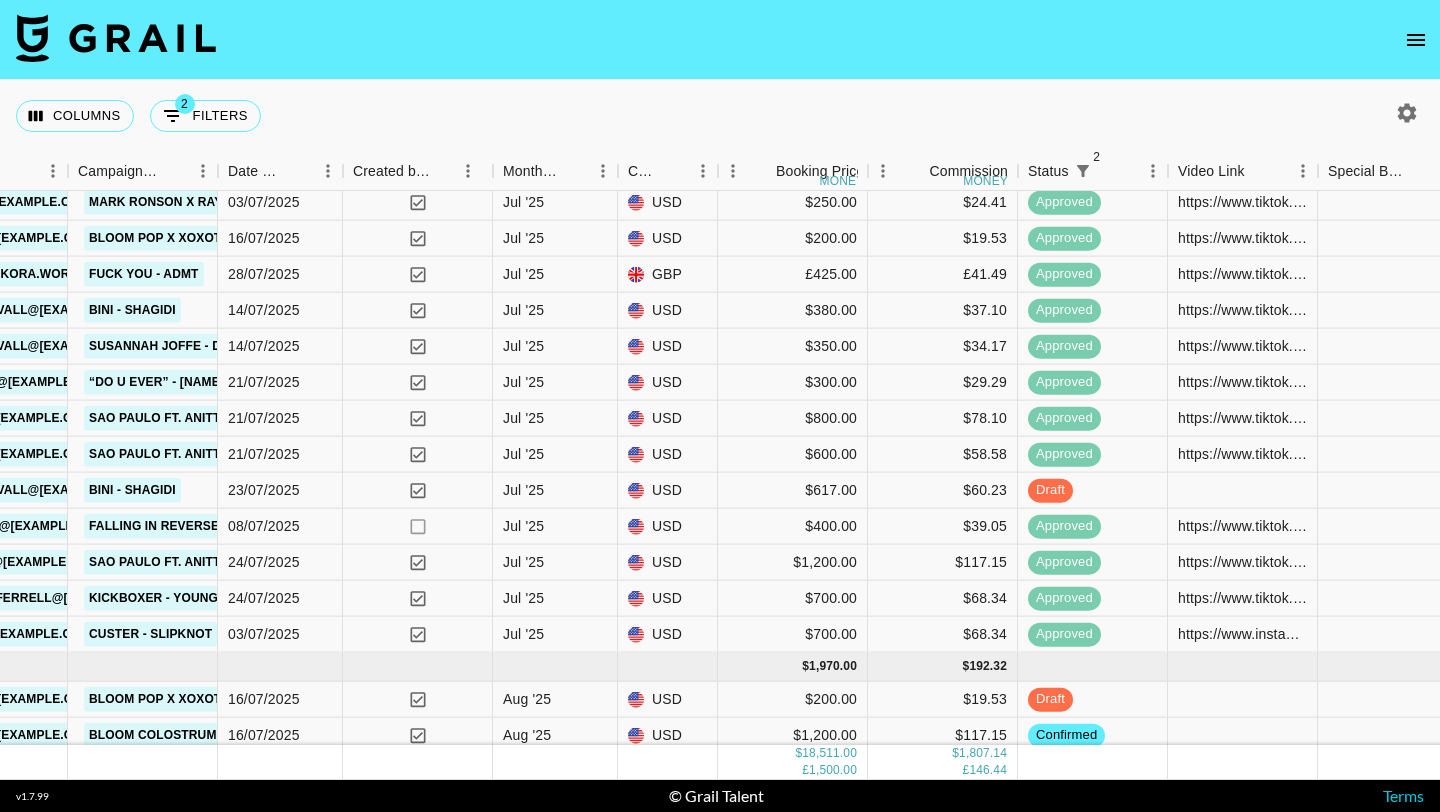 scroll, scrollTop: 1015, scrollLeft: 897, axis: both 